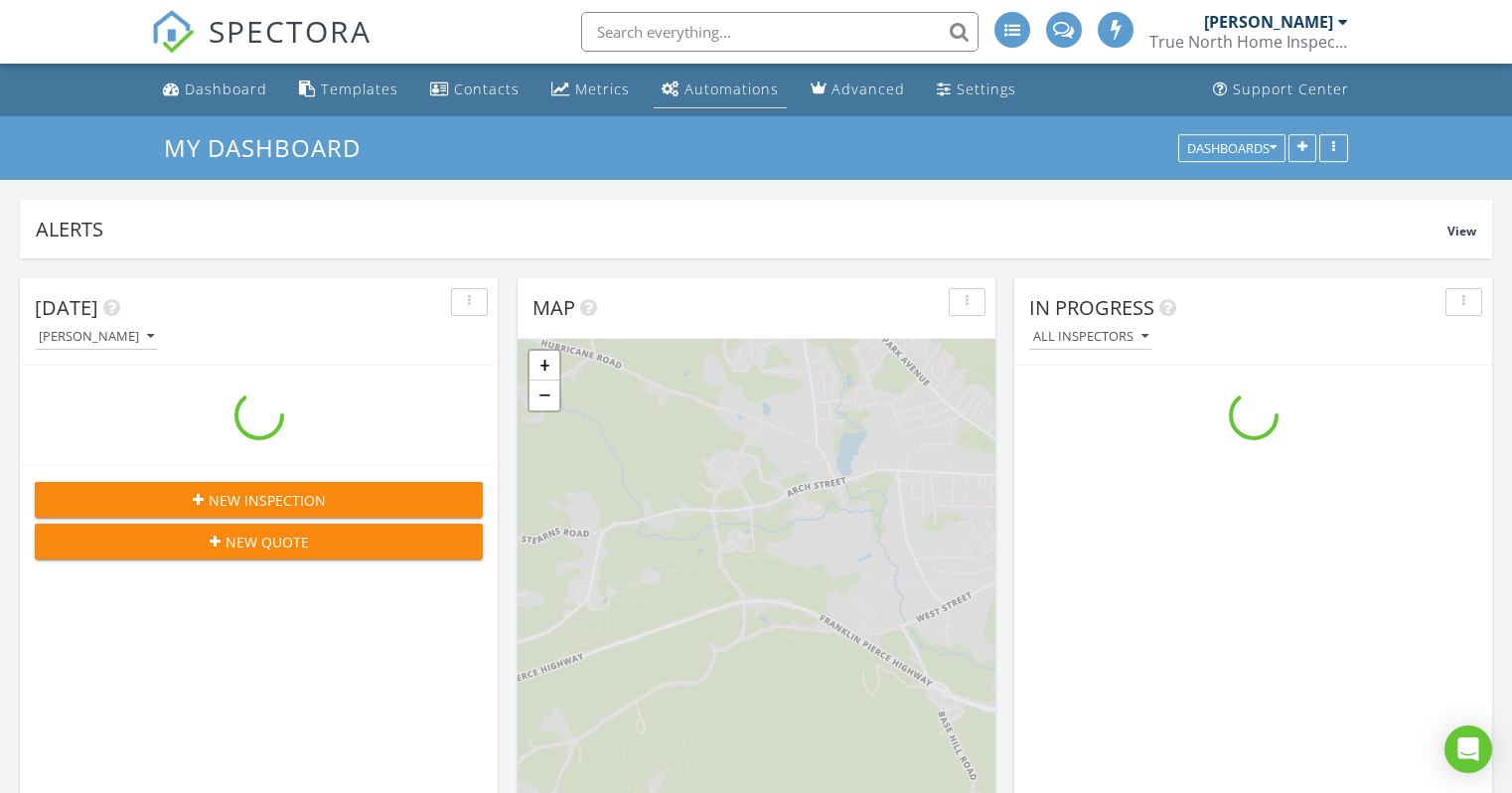 scroll, scrollTop: 0, scrollLeft: 0, axis: both 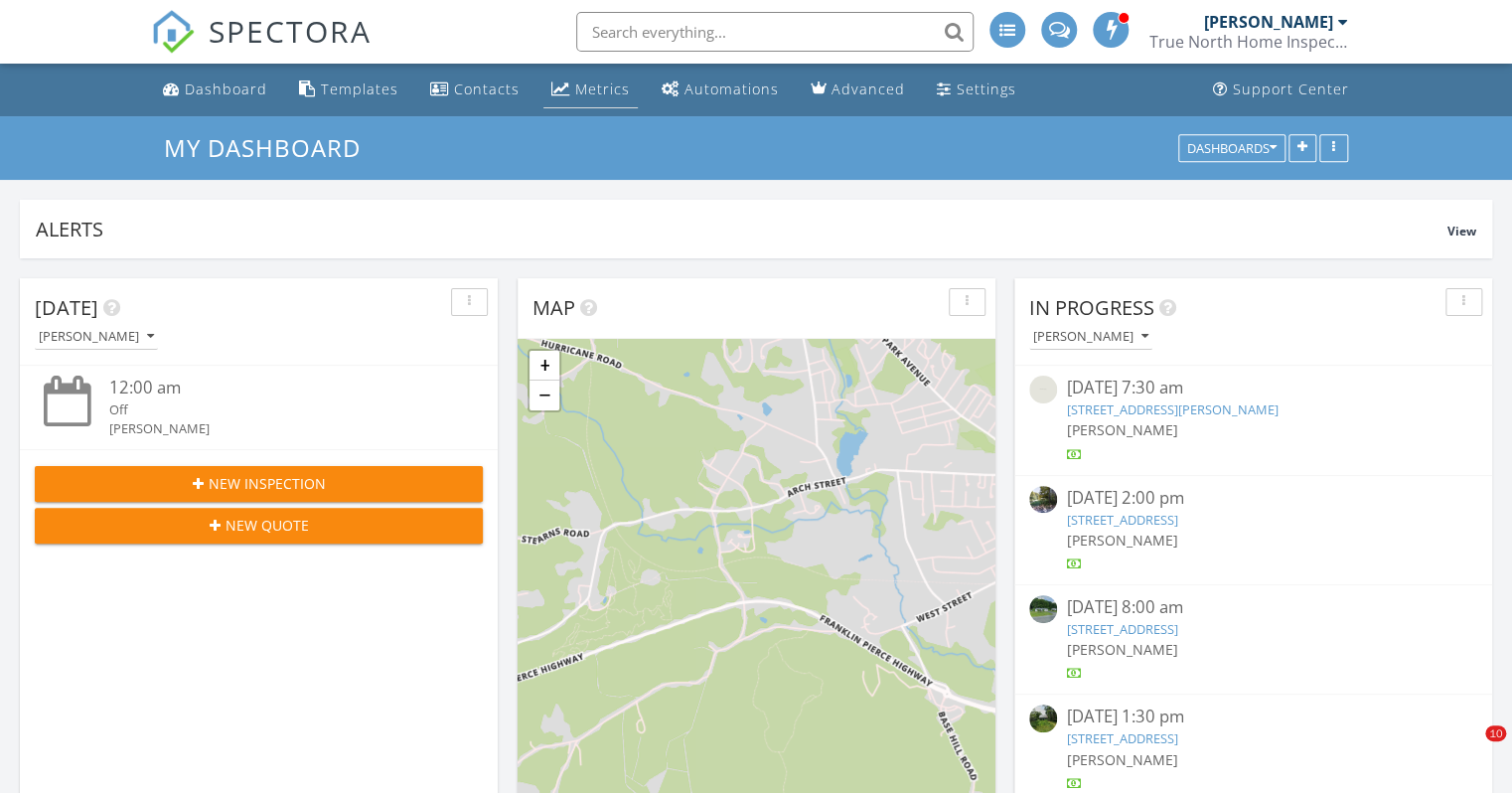 click on "Metrics" at bounding box center (602, 88) 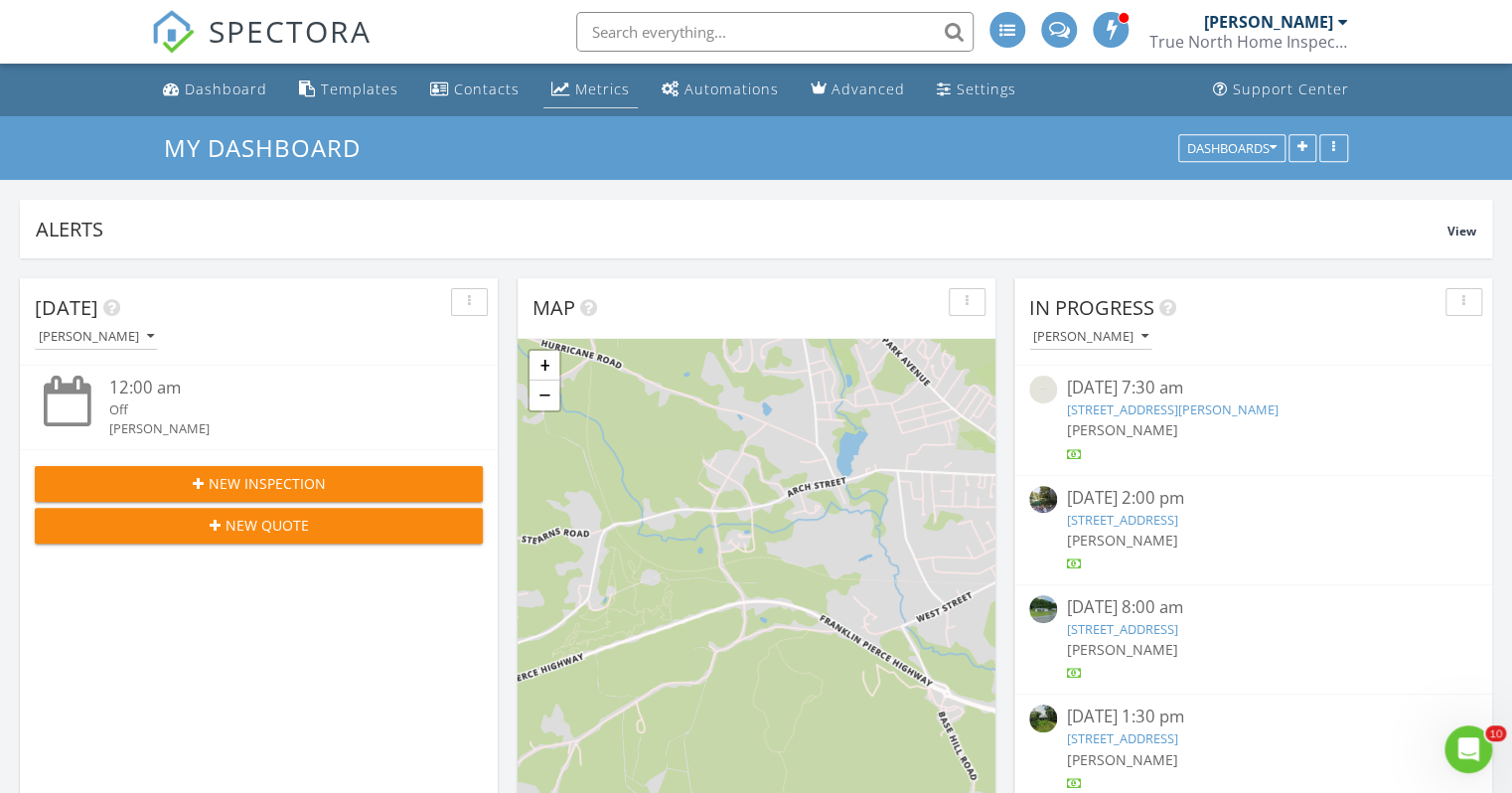 scroll, scrollTop: 0, scrollLeft: 0, axis: both 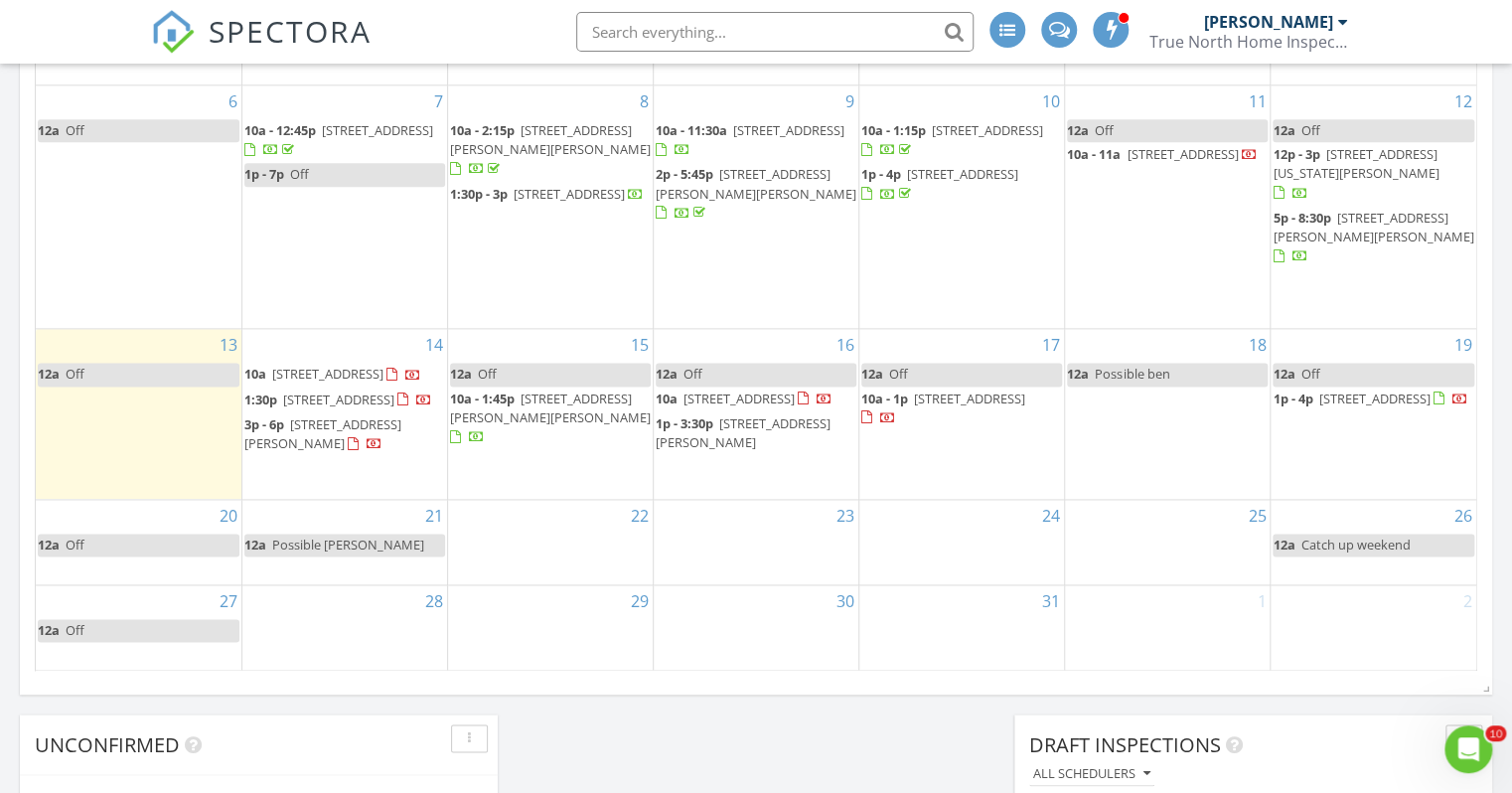 click on "Possible Karen H" at bounding box center (348, 545) 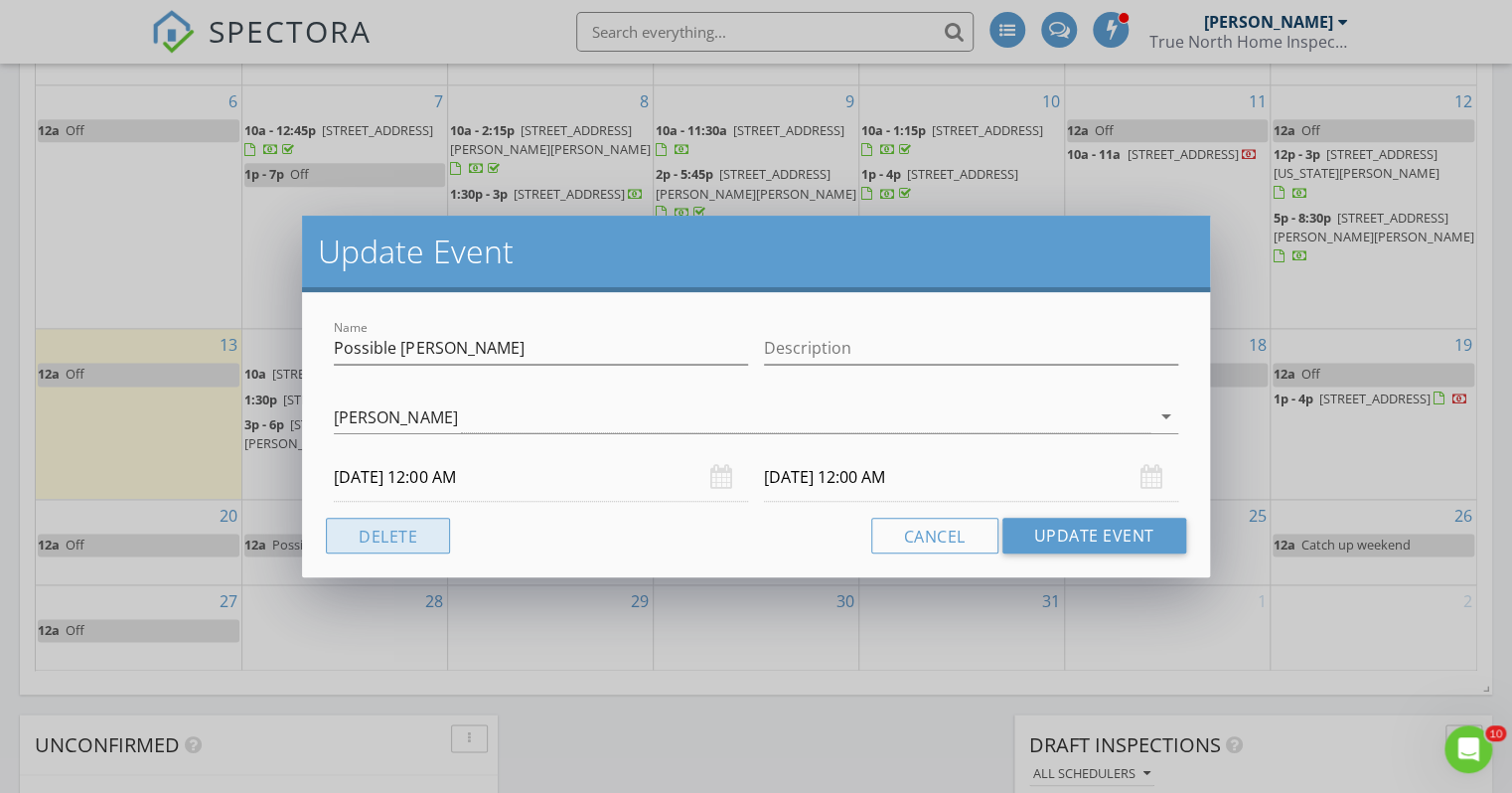 click on "Delete" at bounding box center (387, 536) 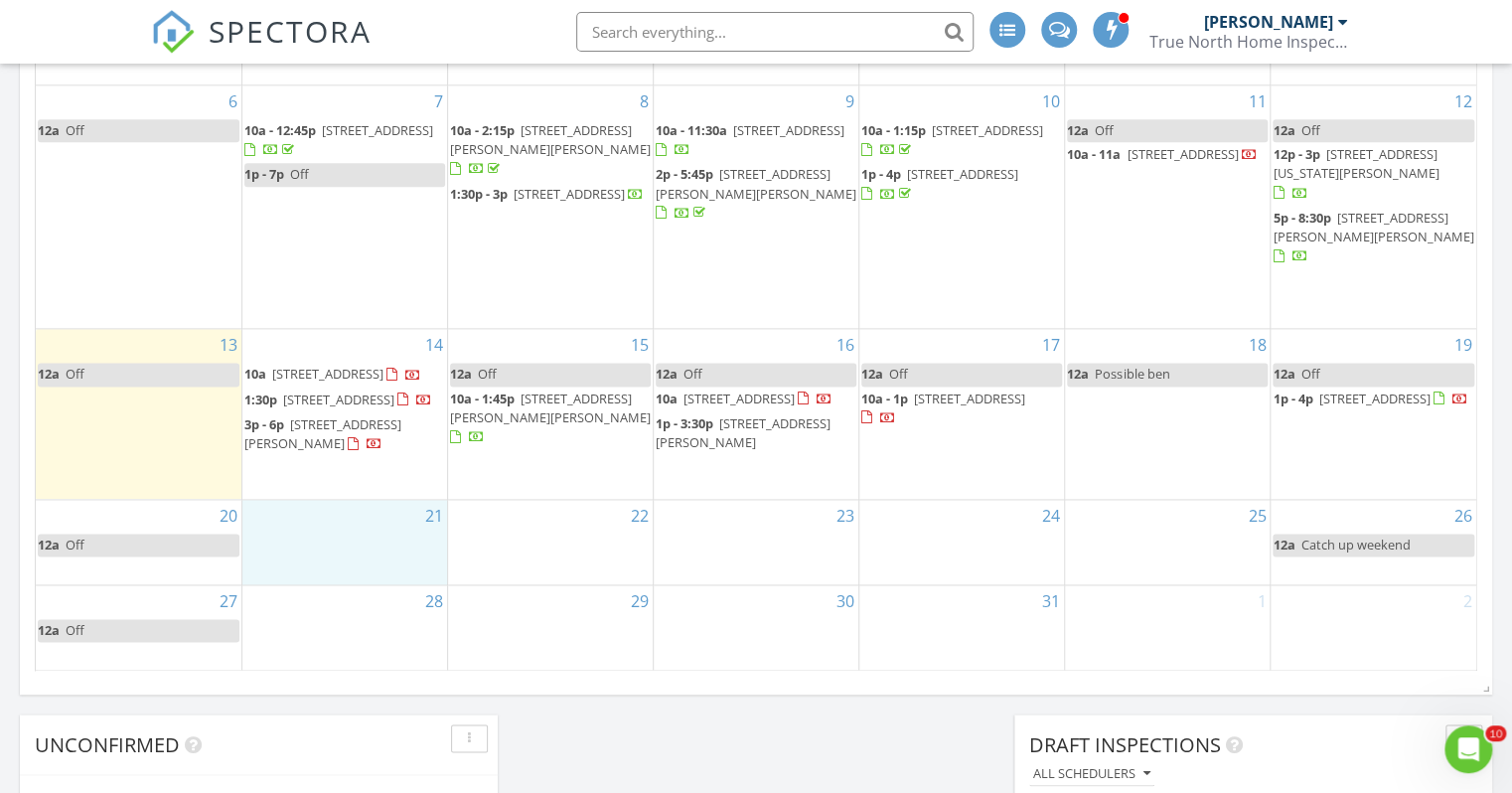 click on "21" at bounding box center [345, 543] 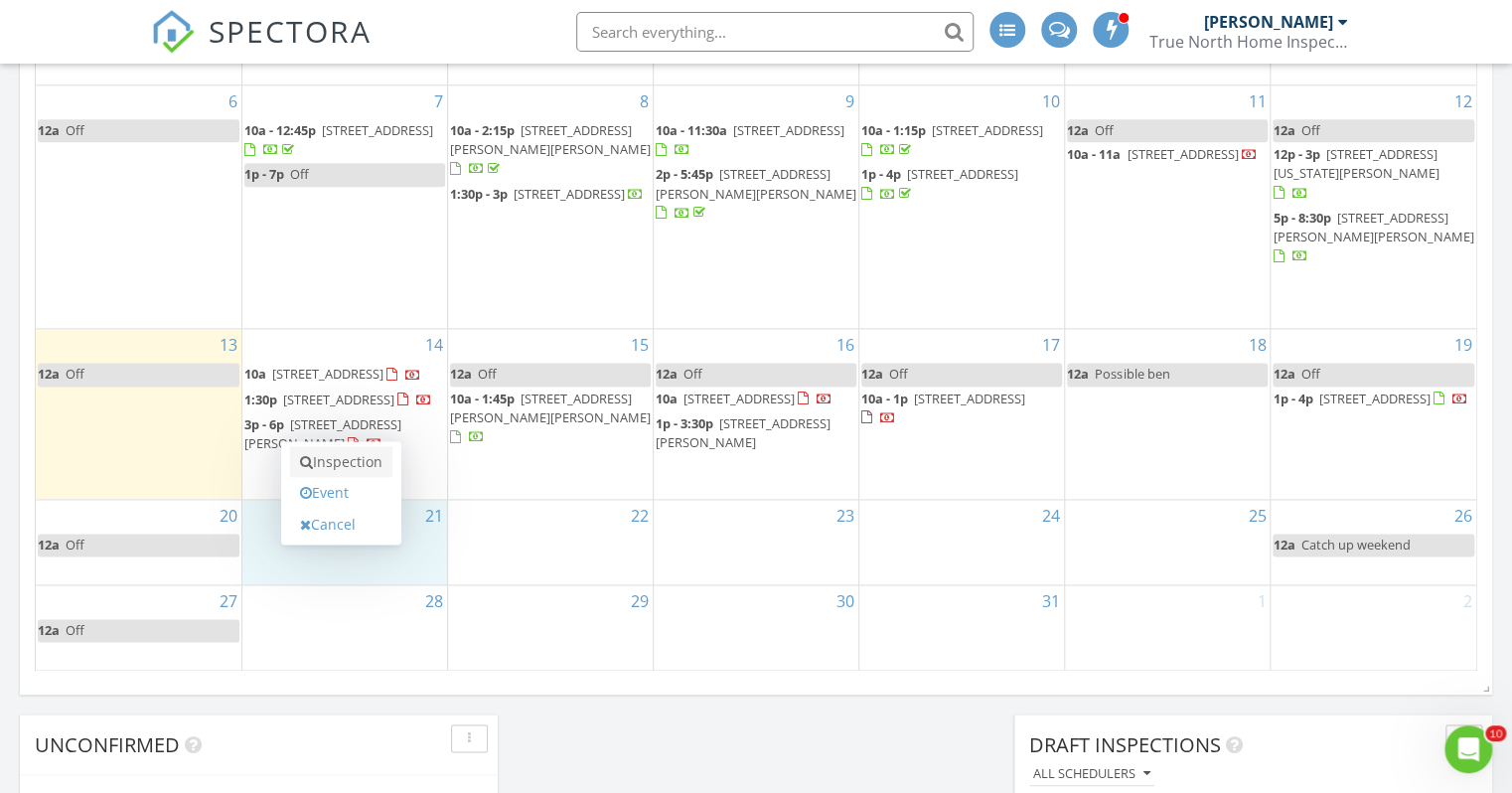 click on "Inspection" at bounding box center (341, 462) 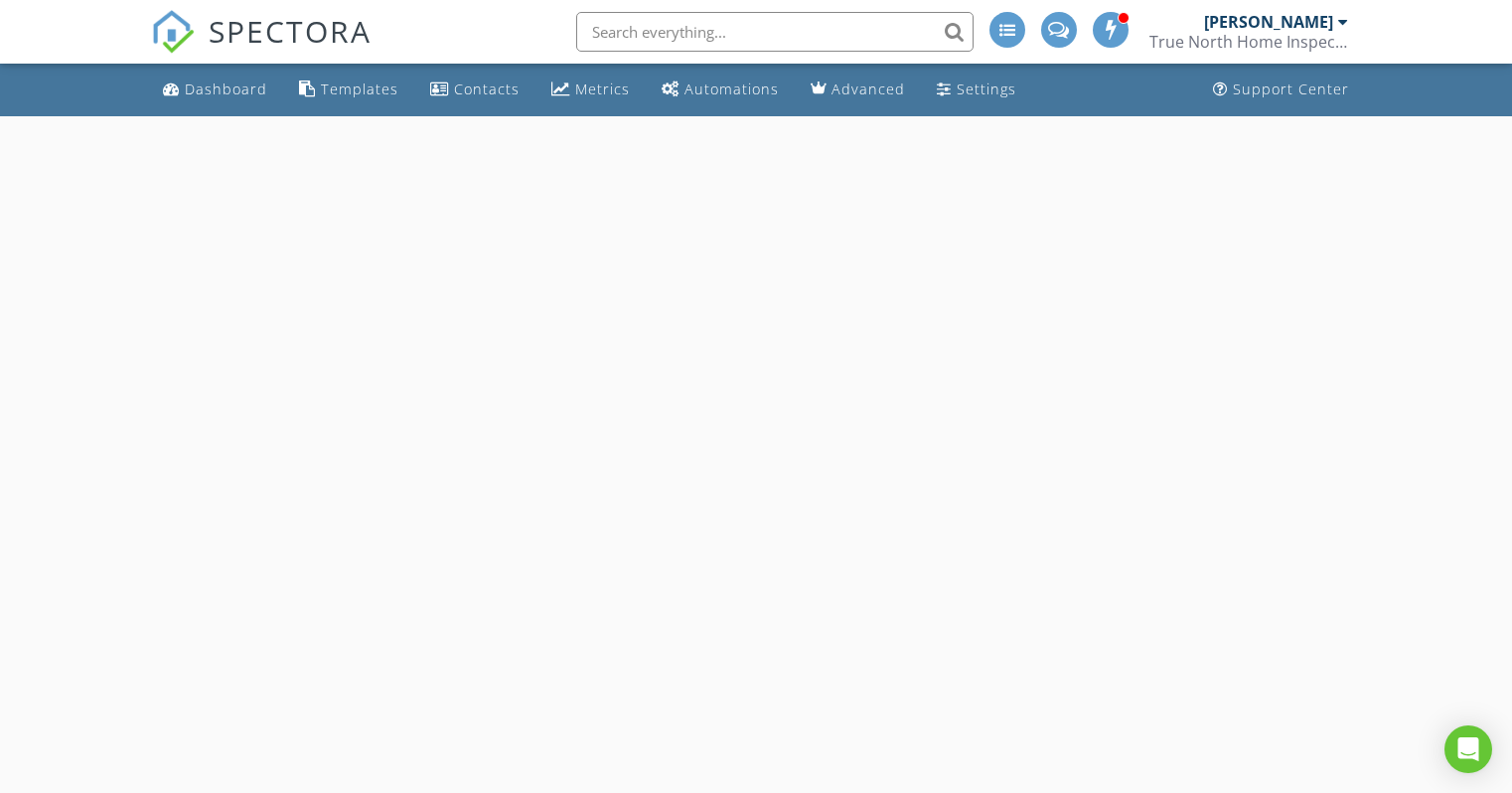 scroll, scrollTop: 0, scrollLeft: 0, axis: both 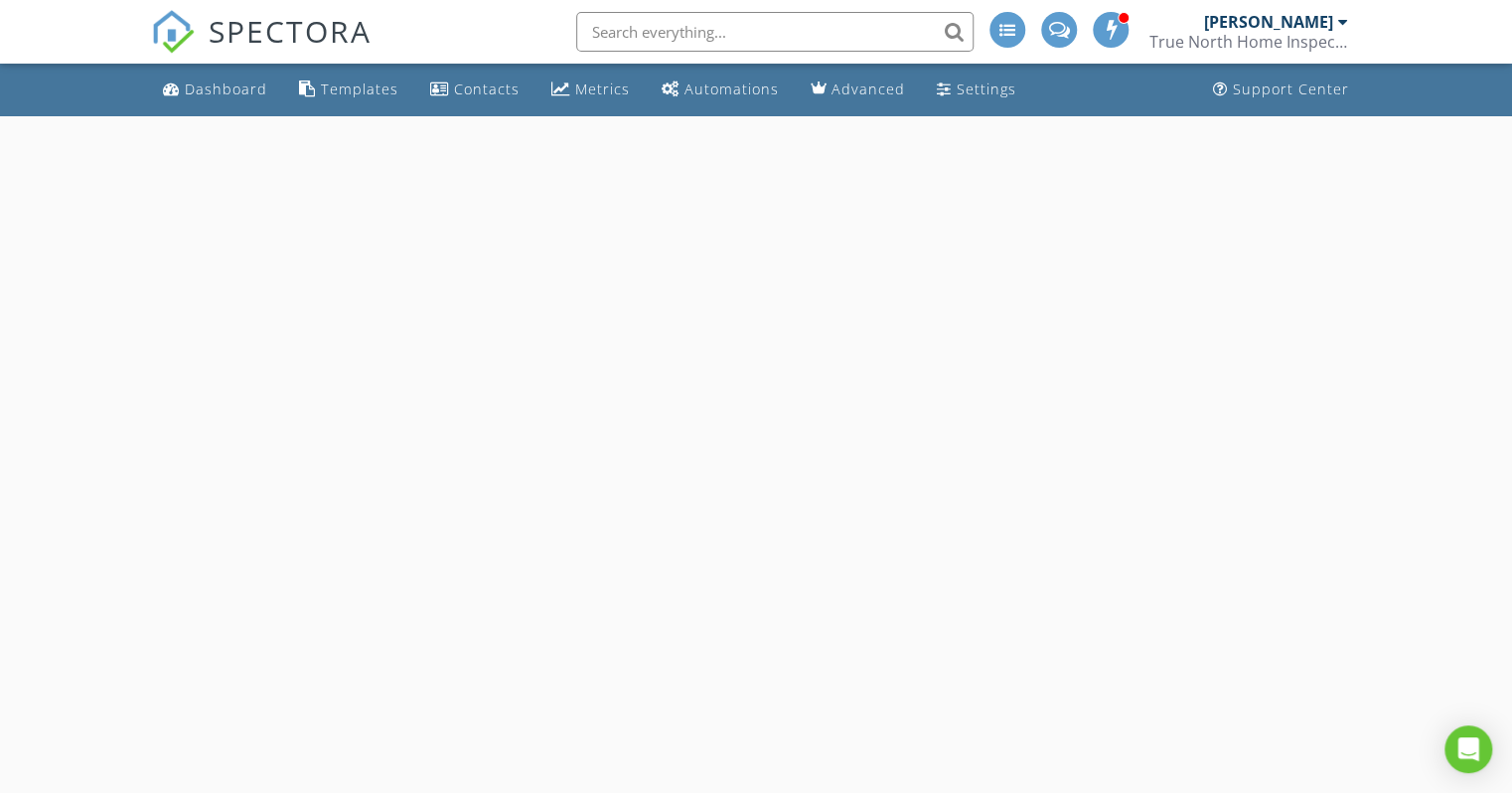 select on "6" 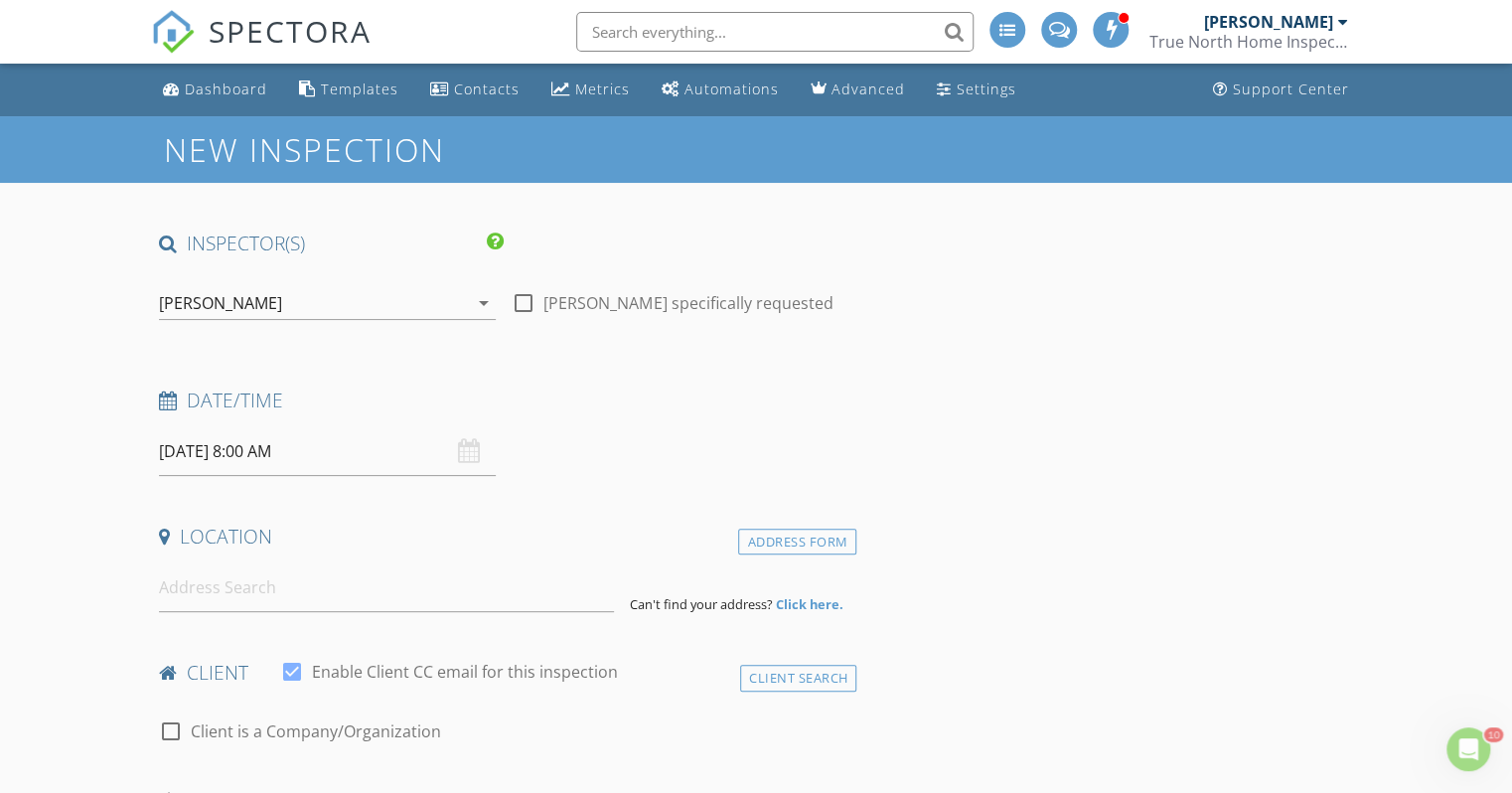 scroll, scrollTop: 0, scrollLeft: 0, axis: both 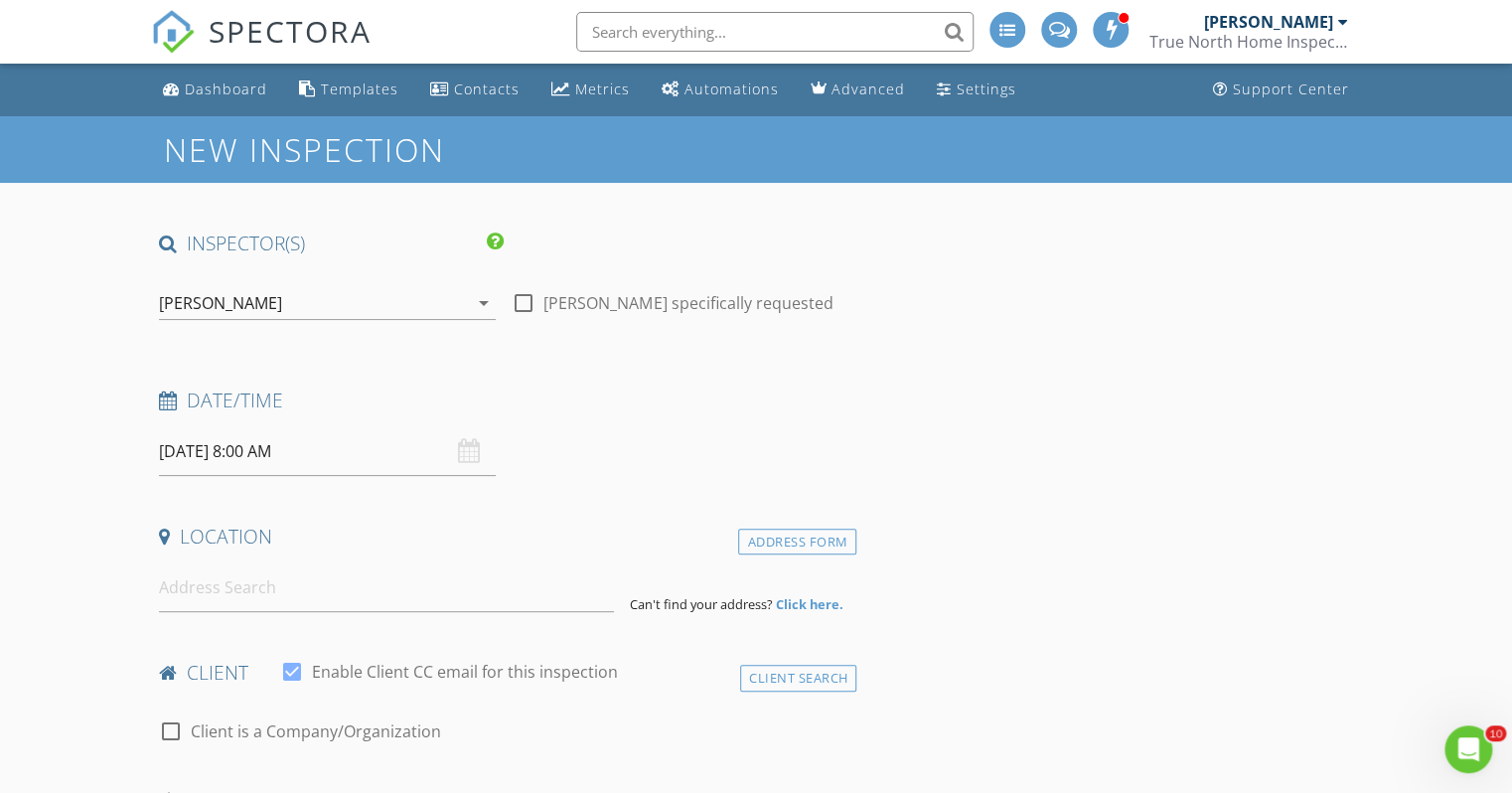 click on "07/21/2025 8:00 AM" at bounding box center (327, 451) 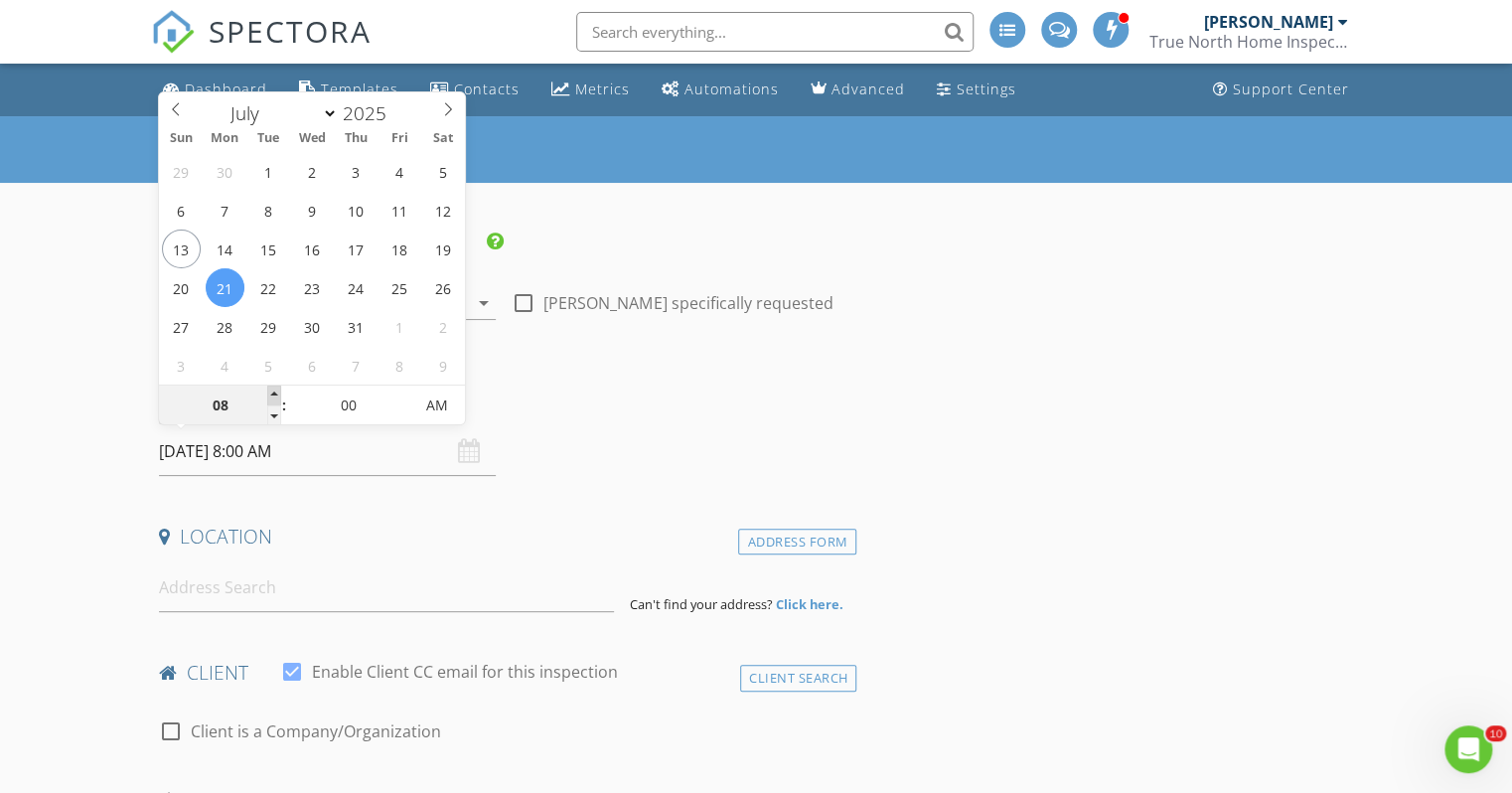 type on "09" 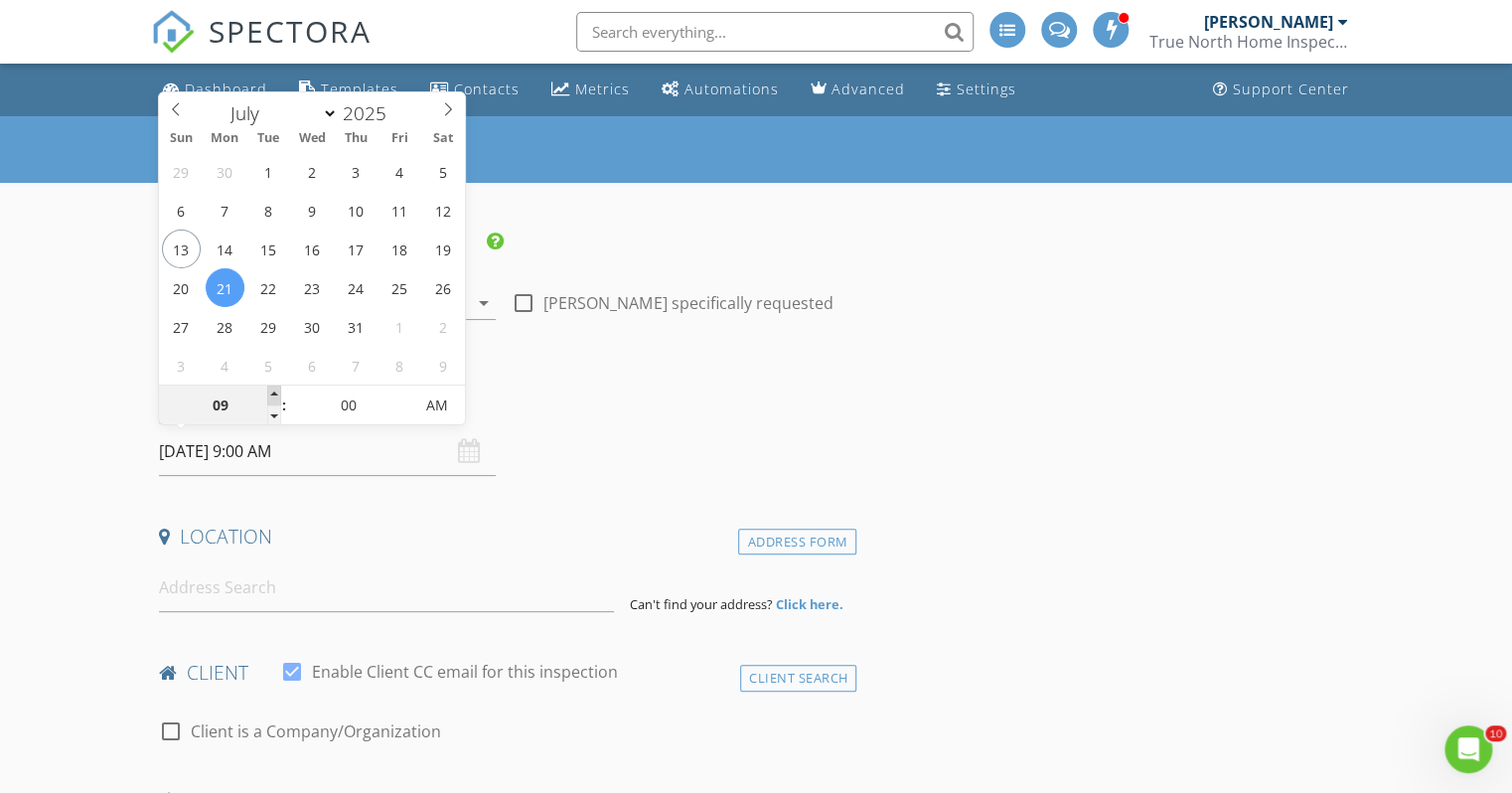 click at bounding box center [274, 396] 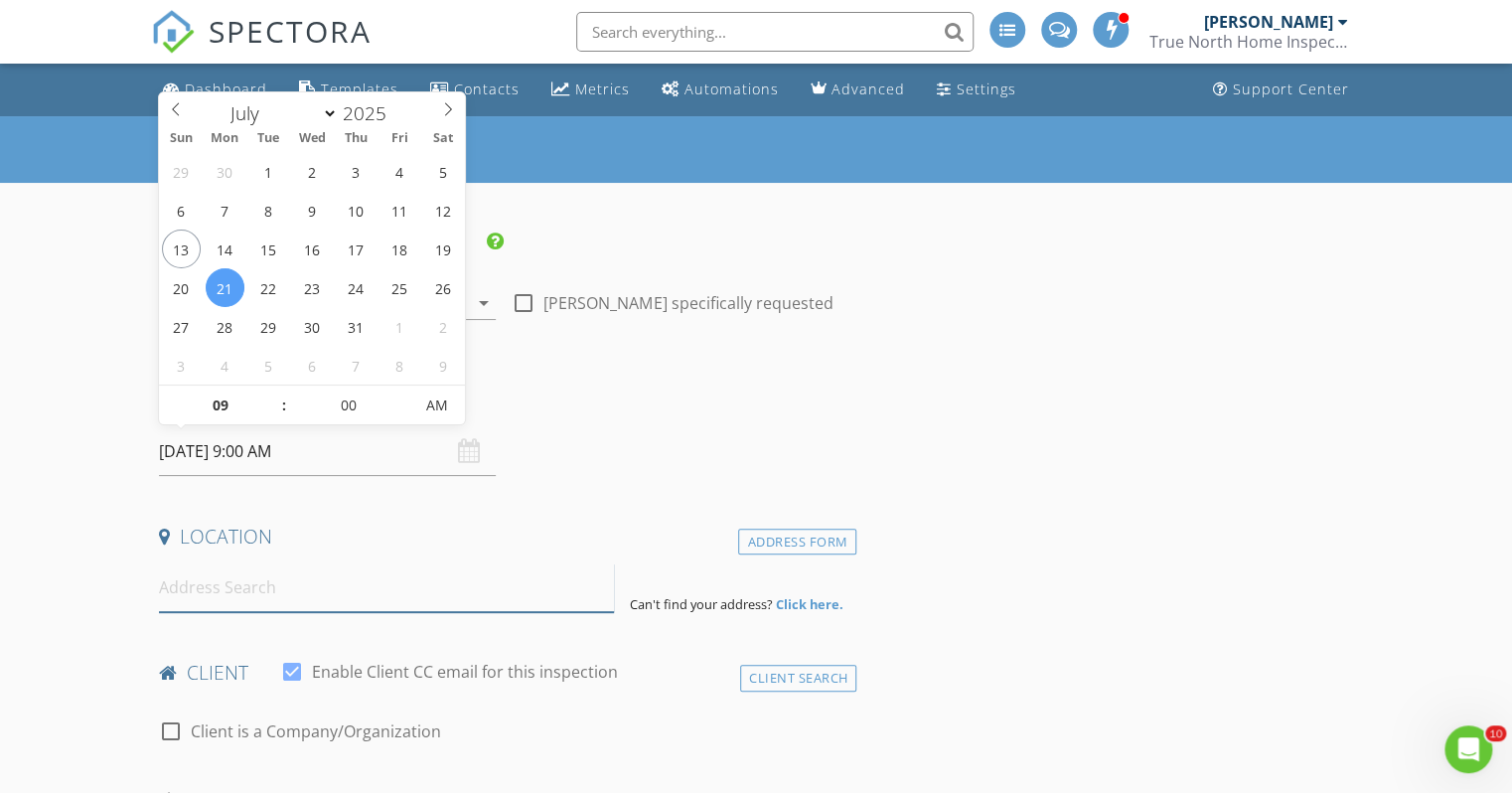 click at bounding box center [386, 587] 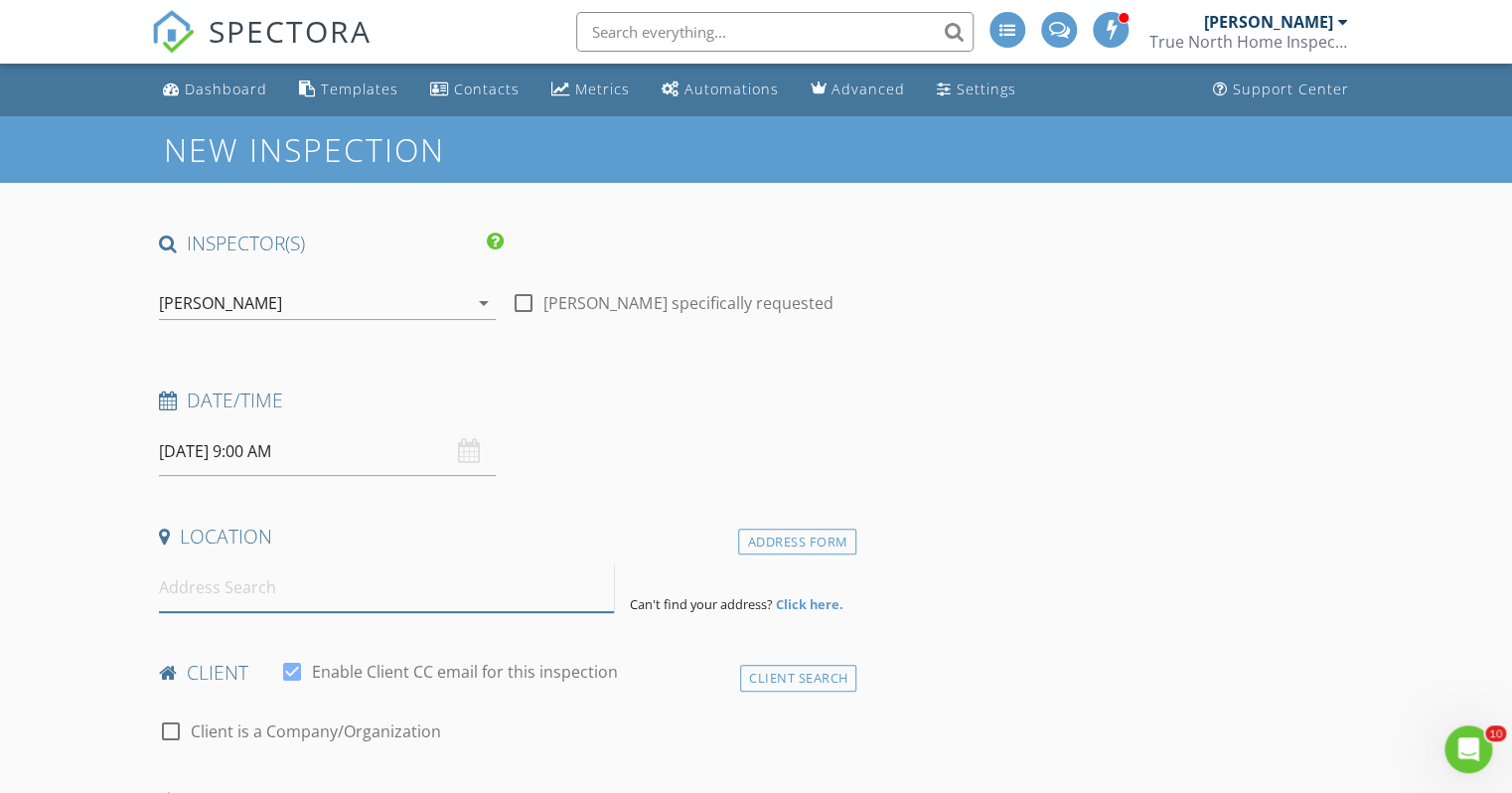 paste on "243 Old Chestefield Rd, Hinsdale" 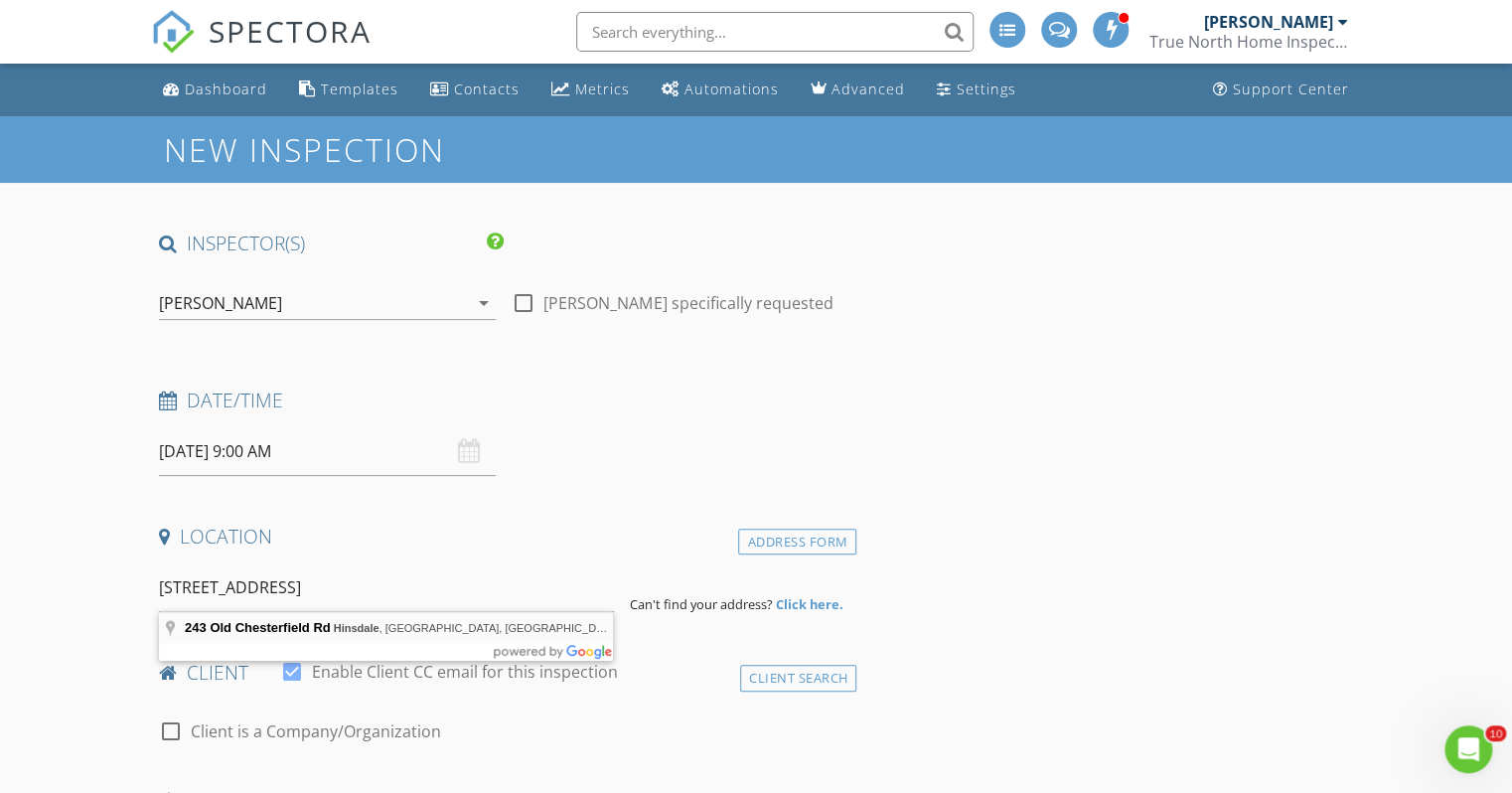 type on "243 Old Chesterfield Rd, Hinsdale, NH, USA" 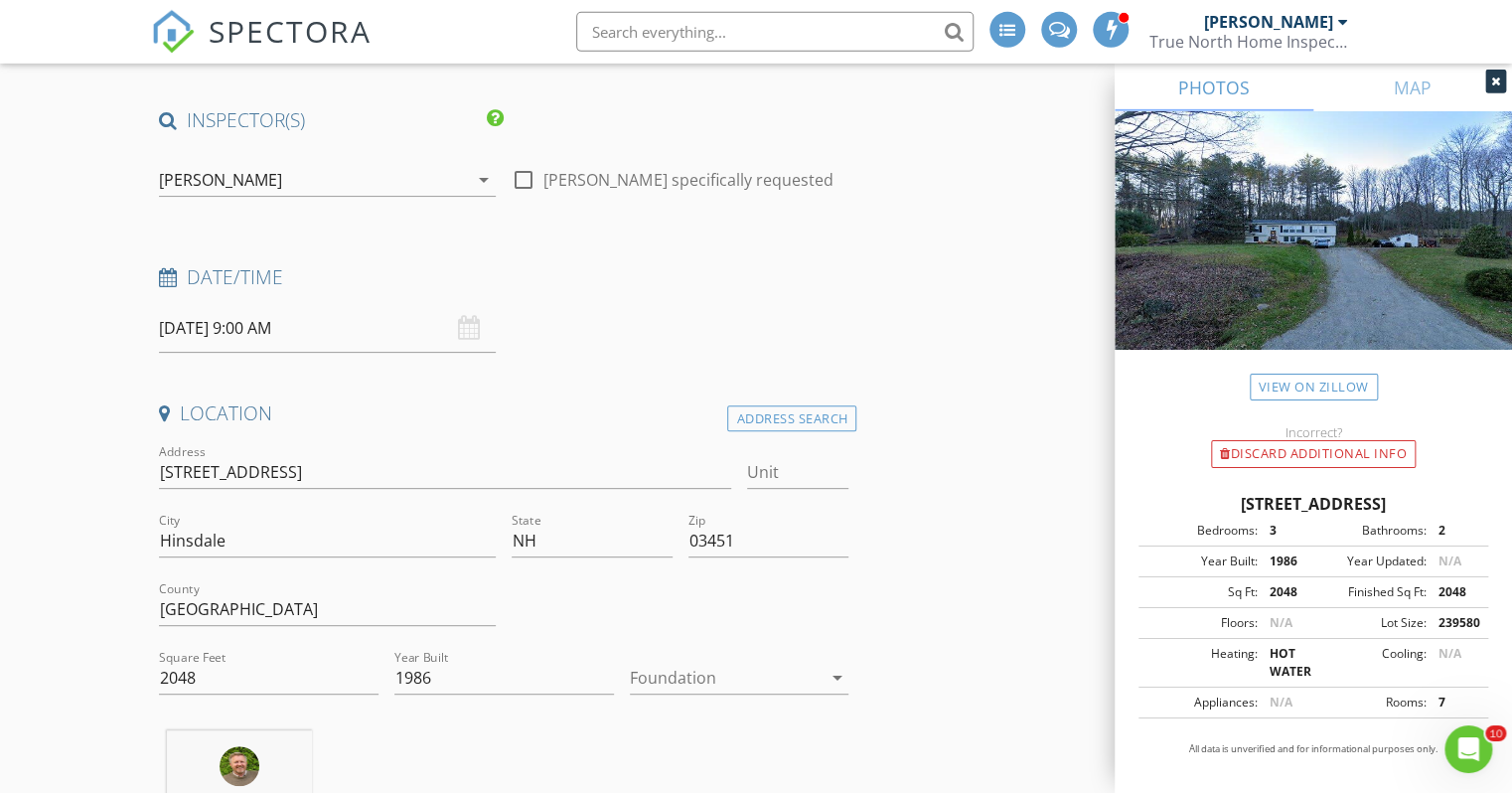 scroll, scrollTop: 210, scrollLeft: 0, axis: vertical 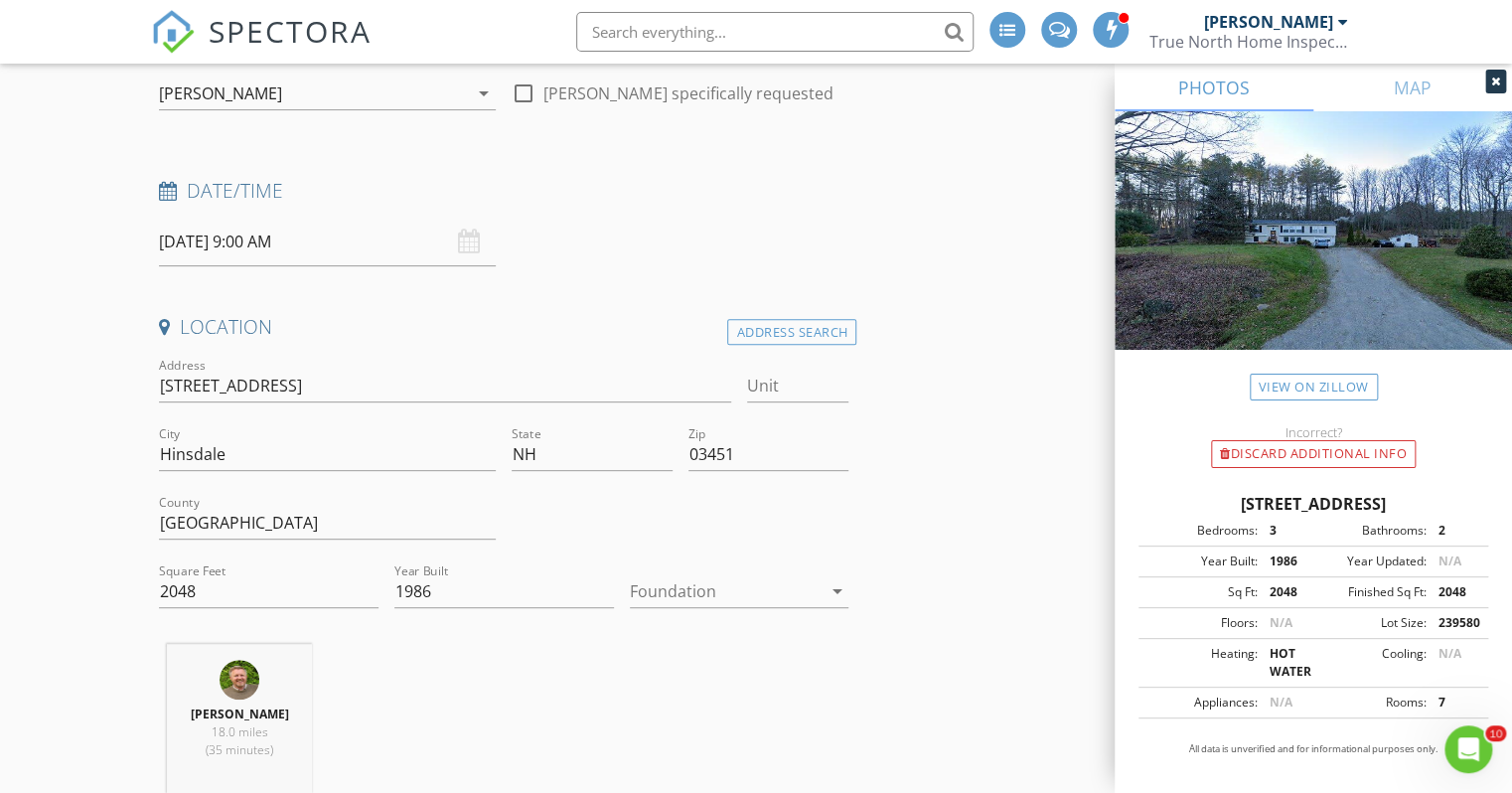 click on "arrow_drop_down" at bounding box center [836, 591] 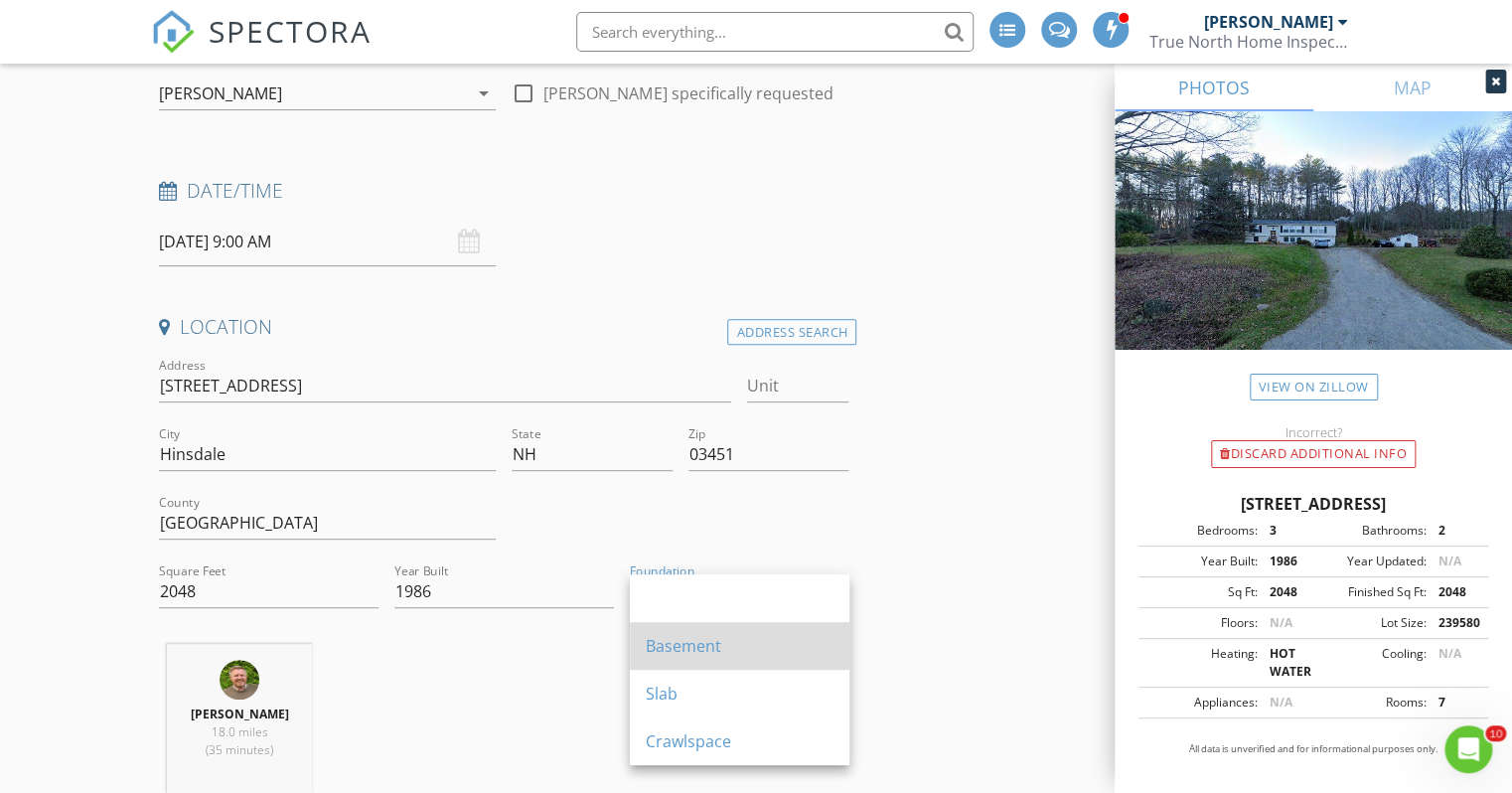 click on "Basement" at bounding box center (739, 646) 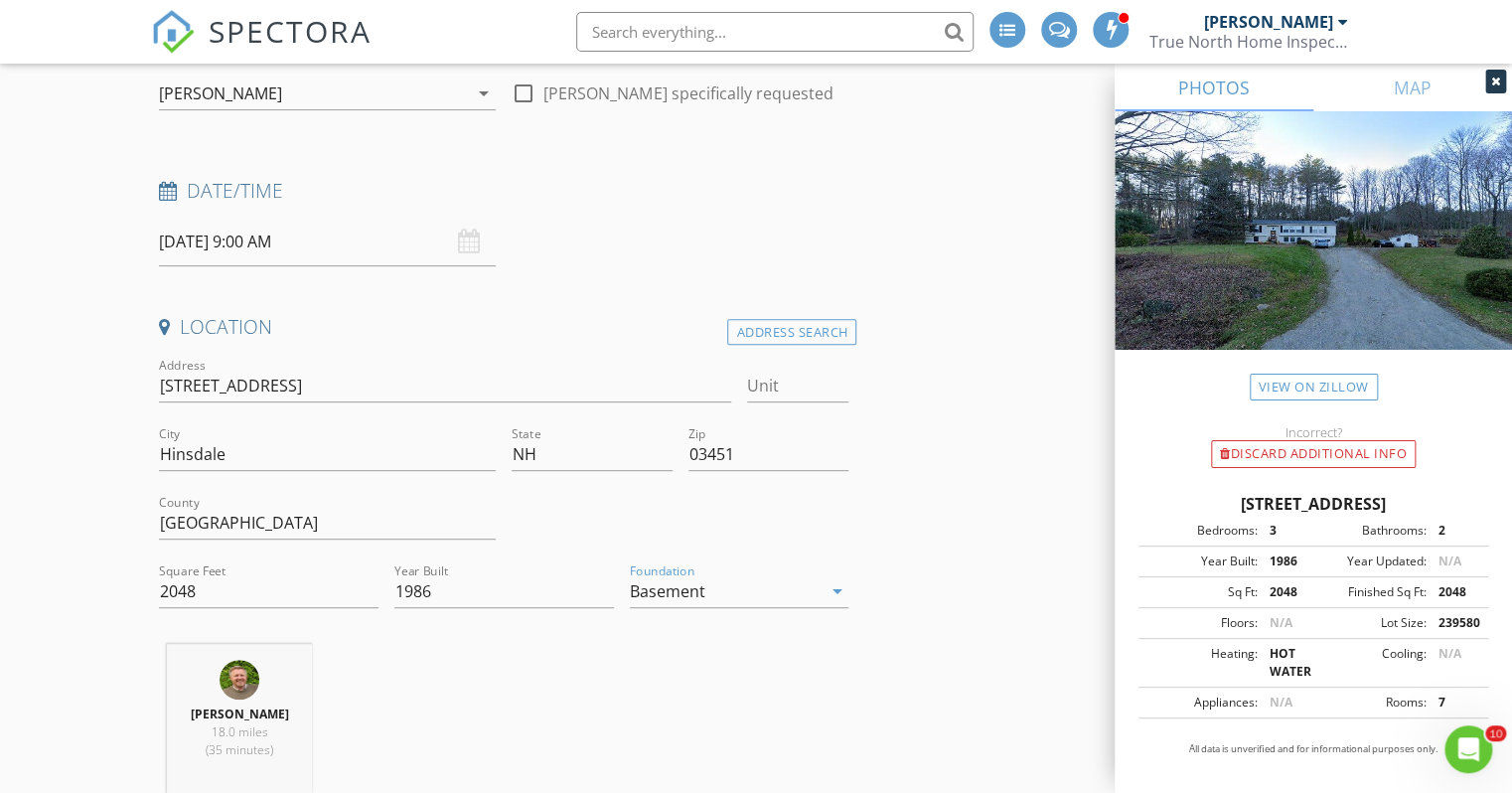 scroll, scrollTop: 629, scrollLeft: 0, axis: vertical 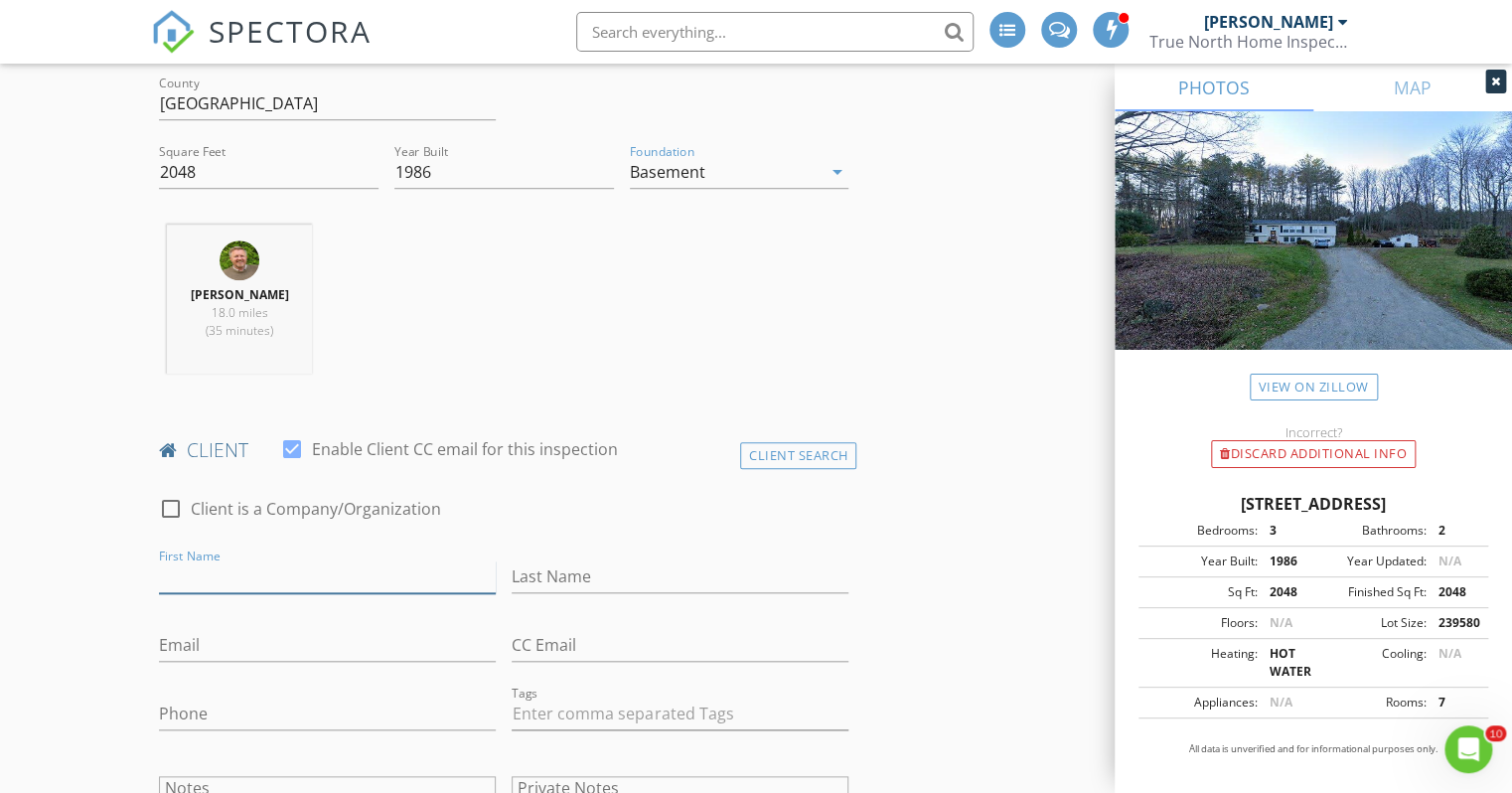 click on "First Name" at bounding box center (327, 576) 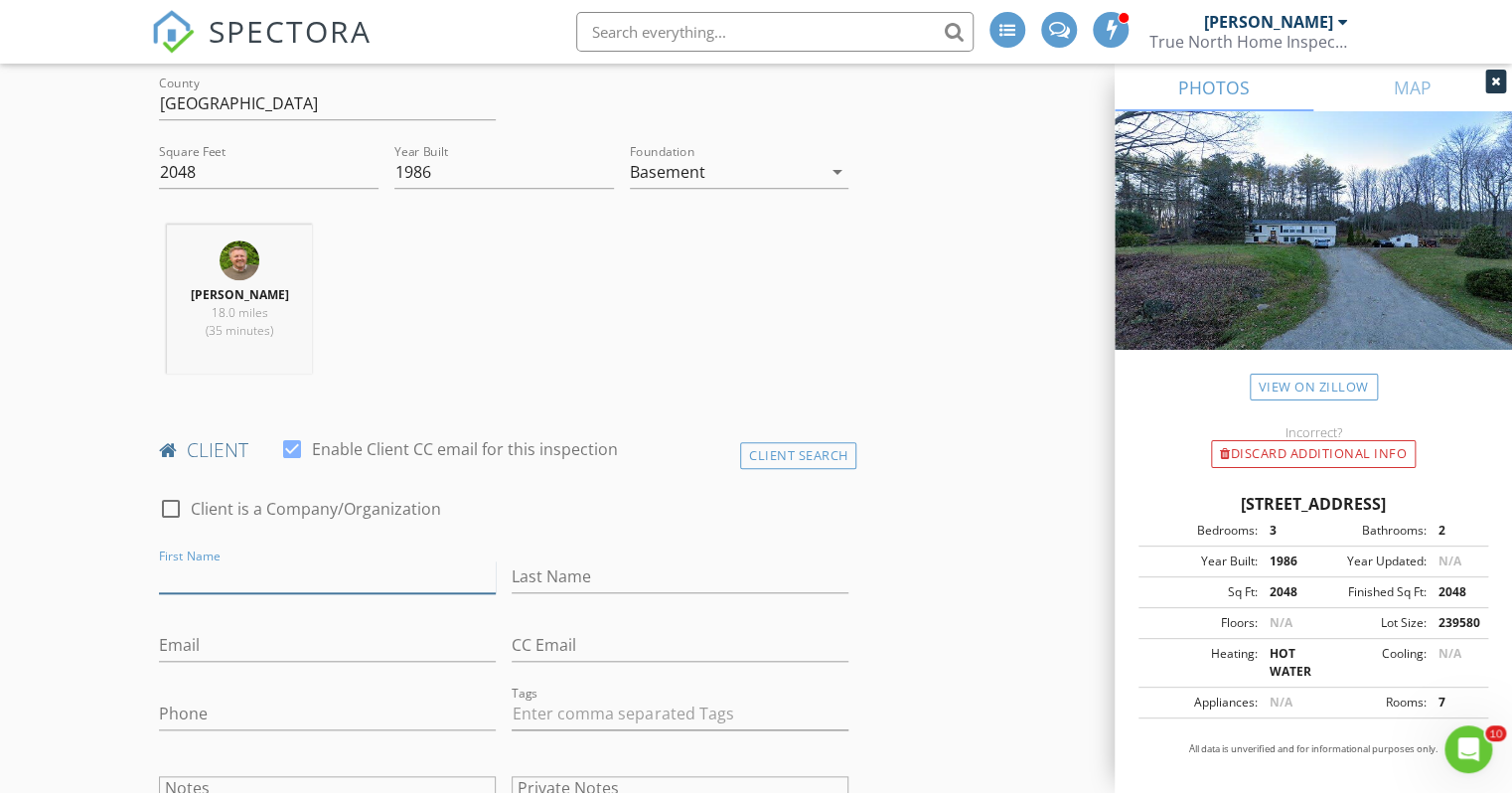 click on "First Name" at bounding box center (327, 576) 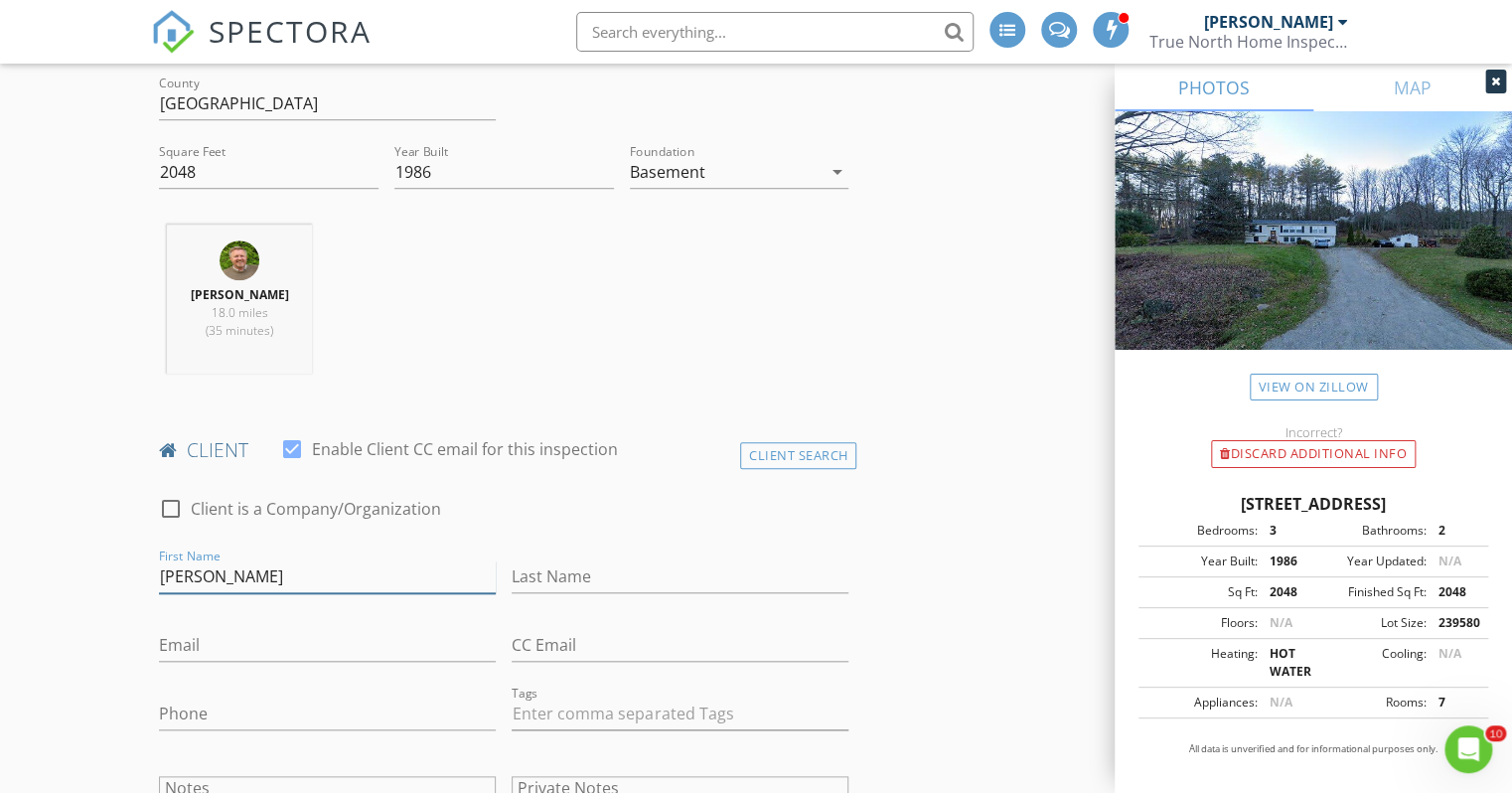 drag, startPoint x: 197, startPoint y: 571, endPoint x: 250, endPoint y: 571, distance: 53 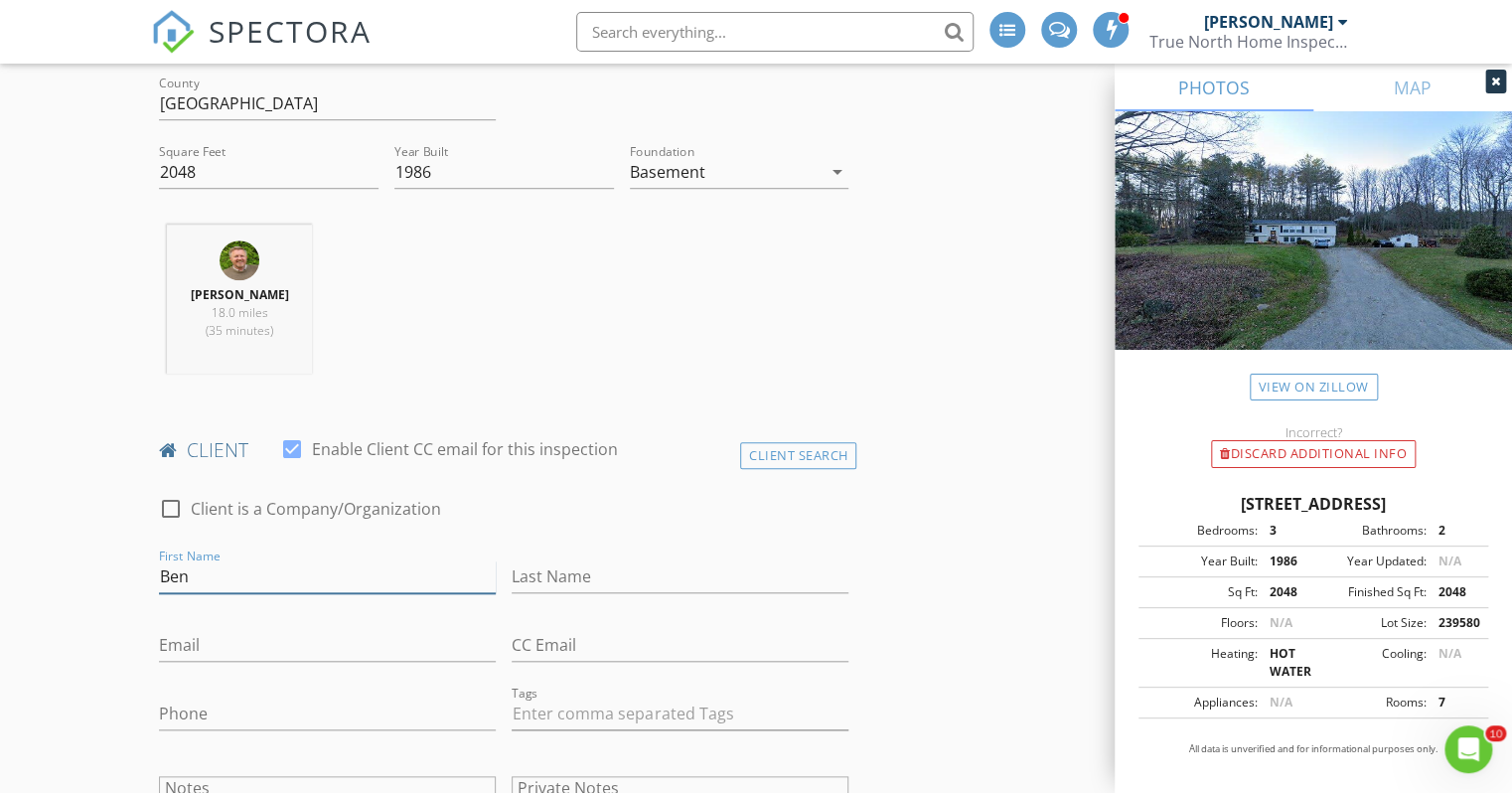 type on "Ben" 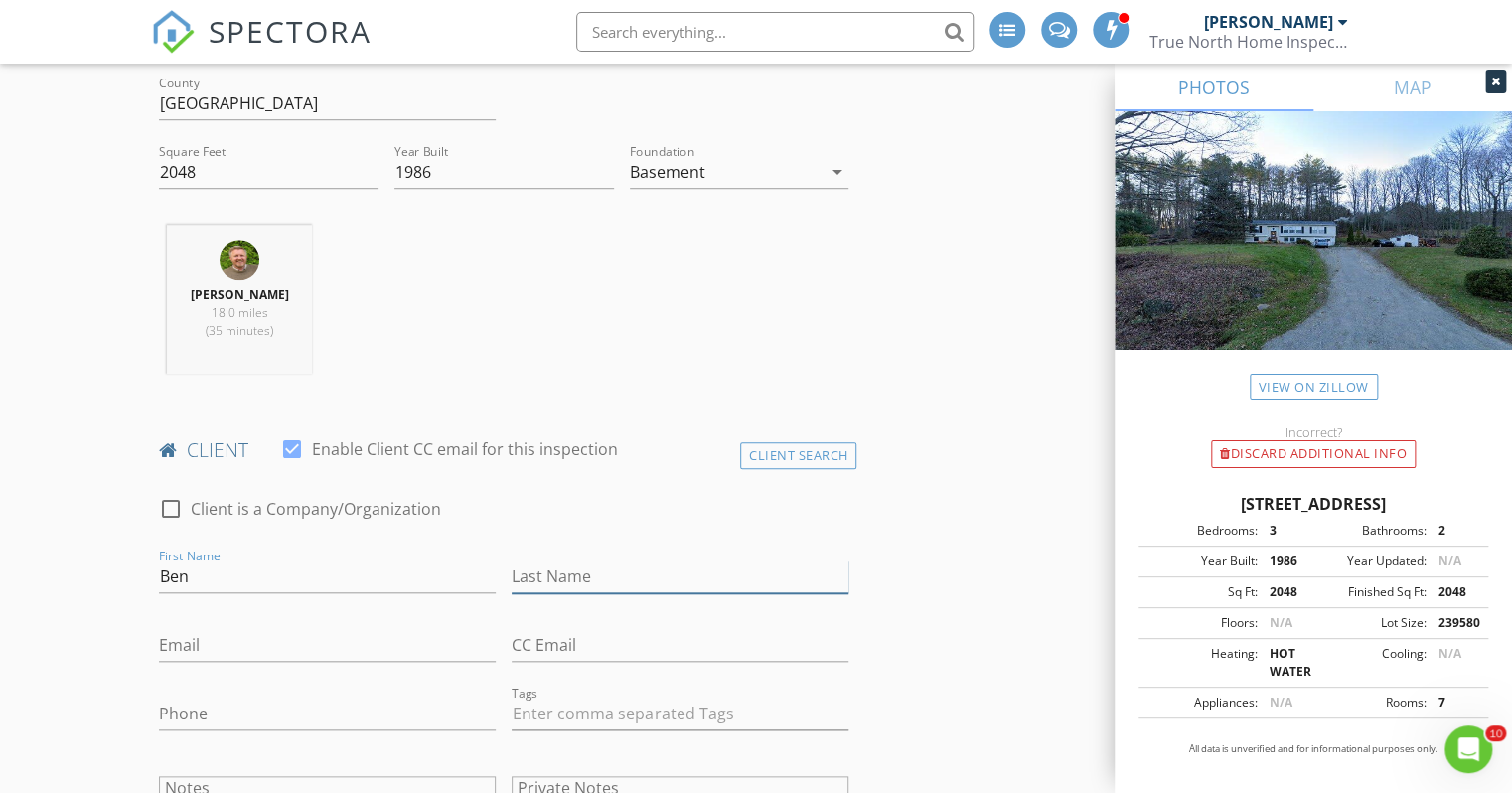 click on "Last Name" at bounding box center (680, 576) 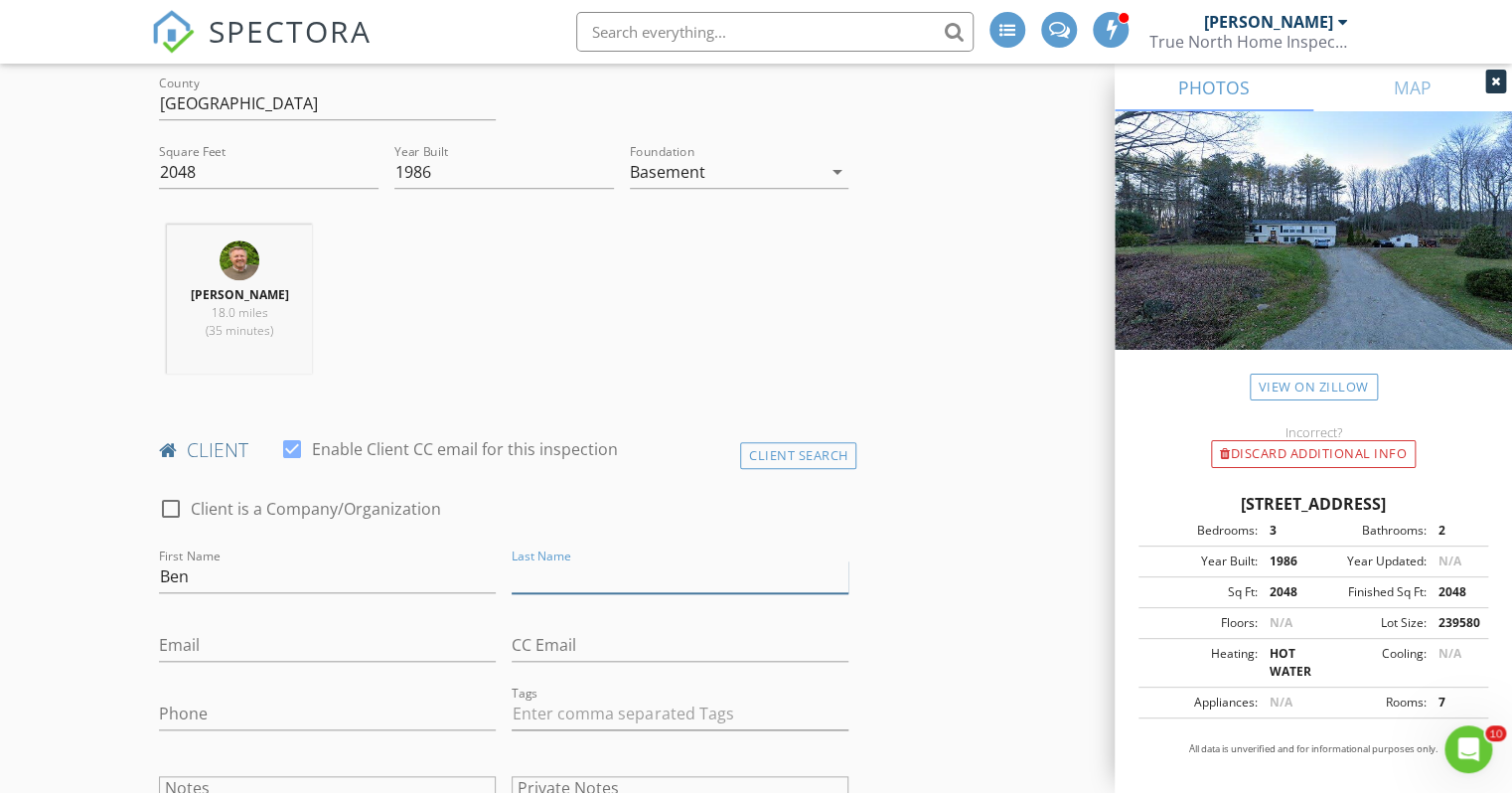 paste on "Schiffer" 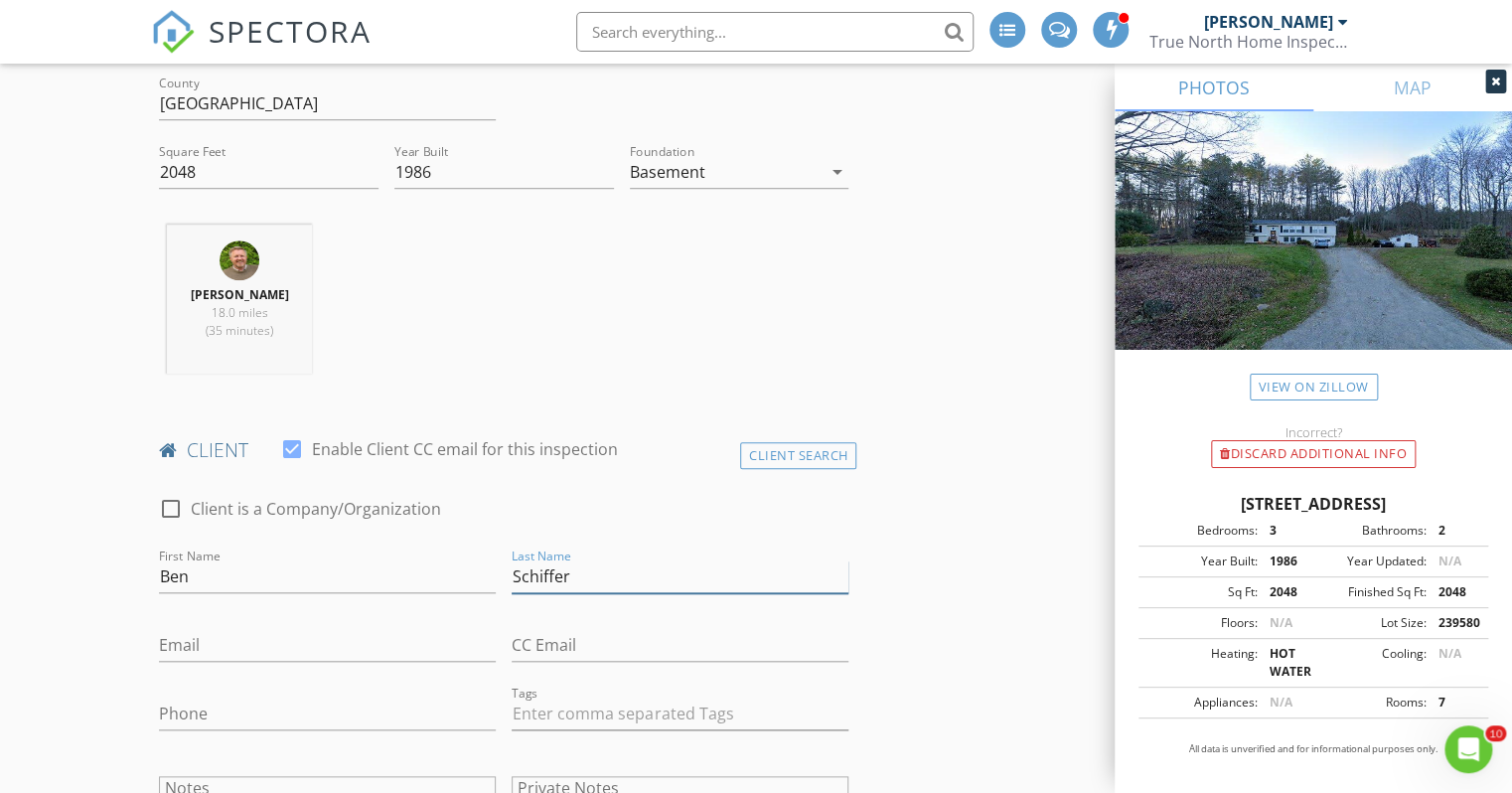 type on "Schiffer" 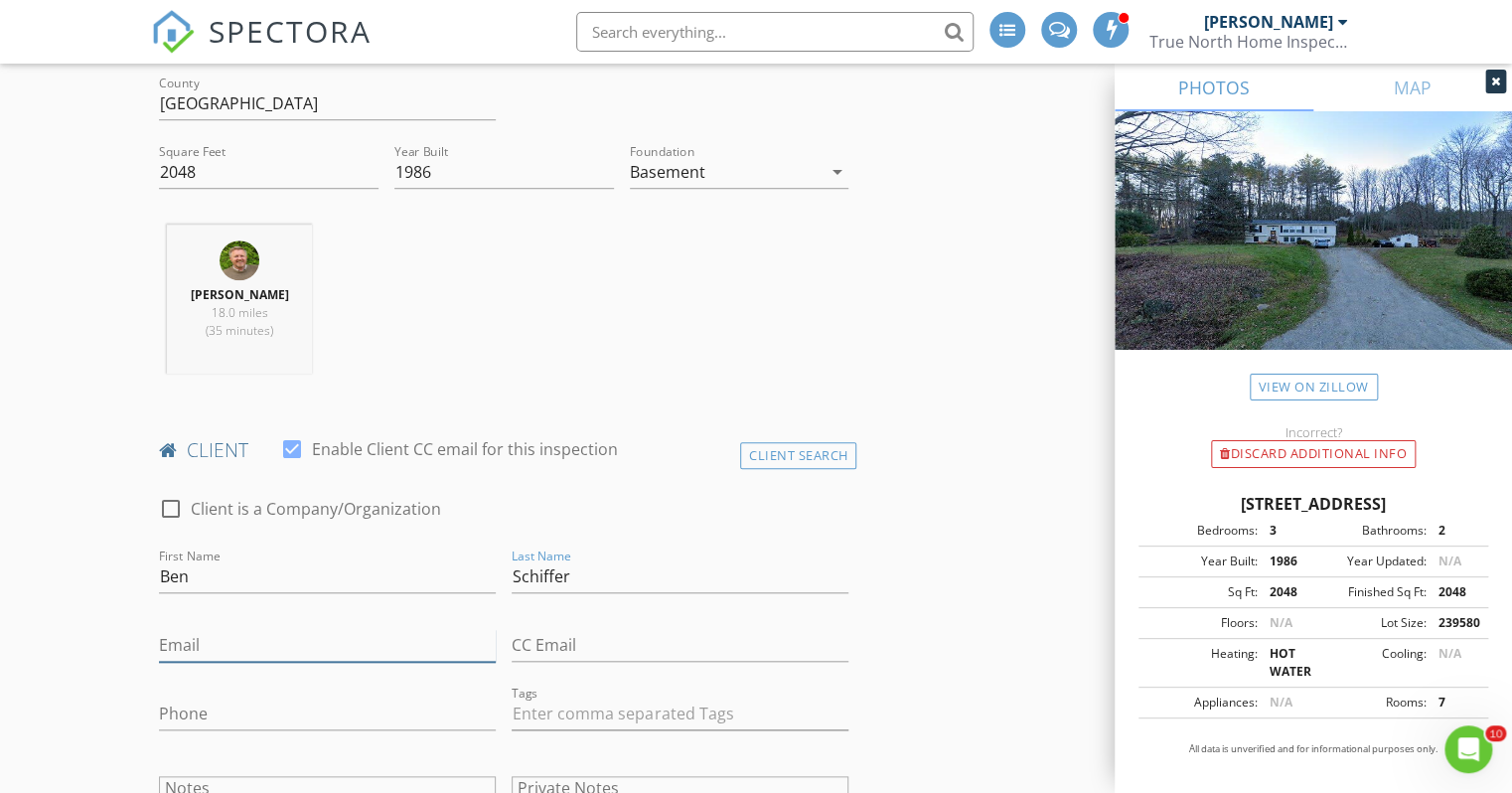 click on "Email" at bounding box center [327, 645] 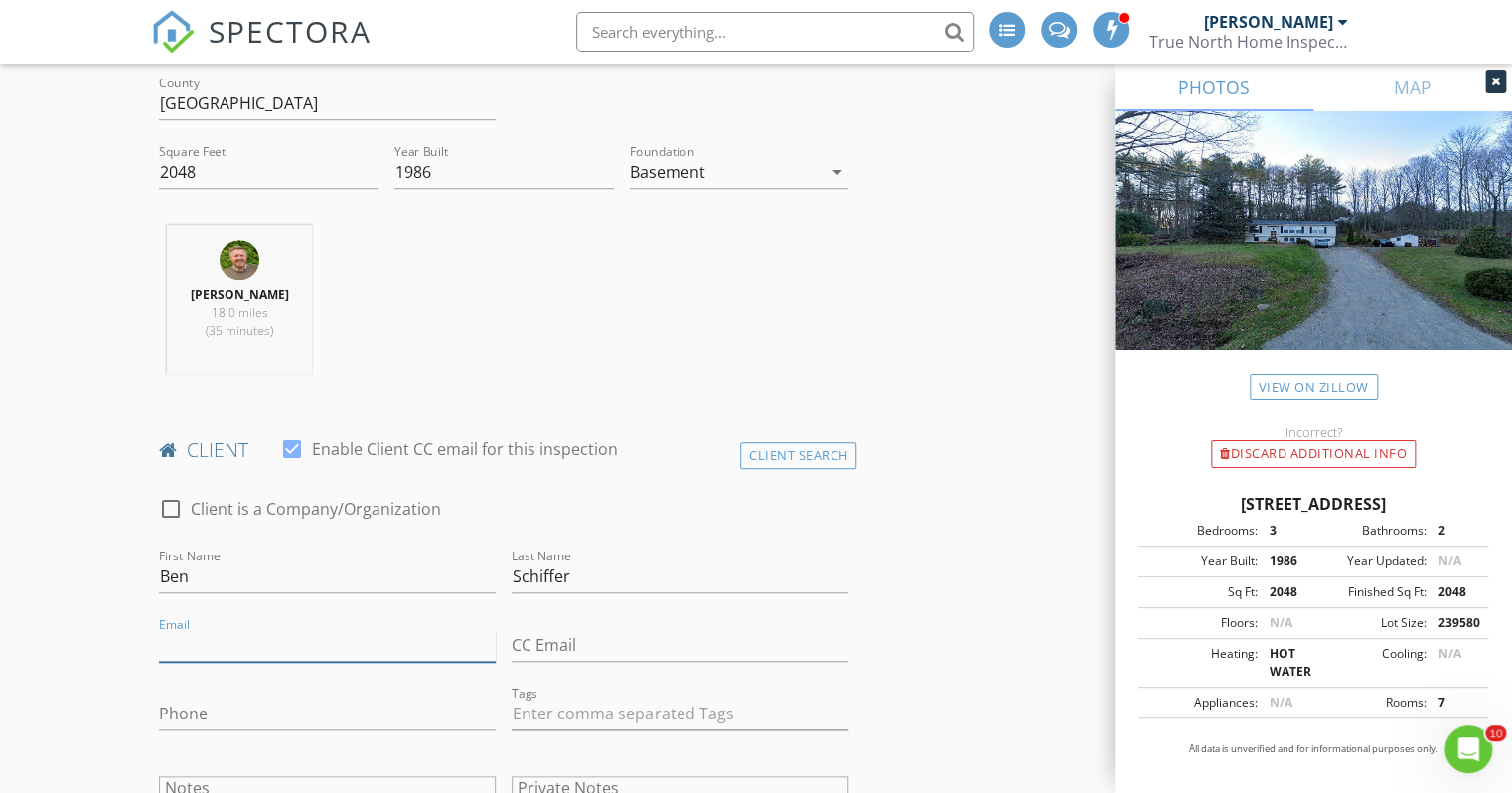 paste on "baschiffer@gmail.com" 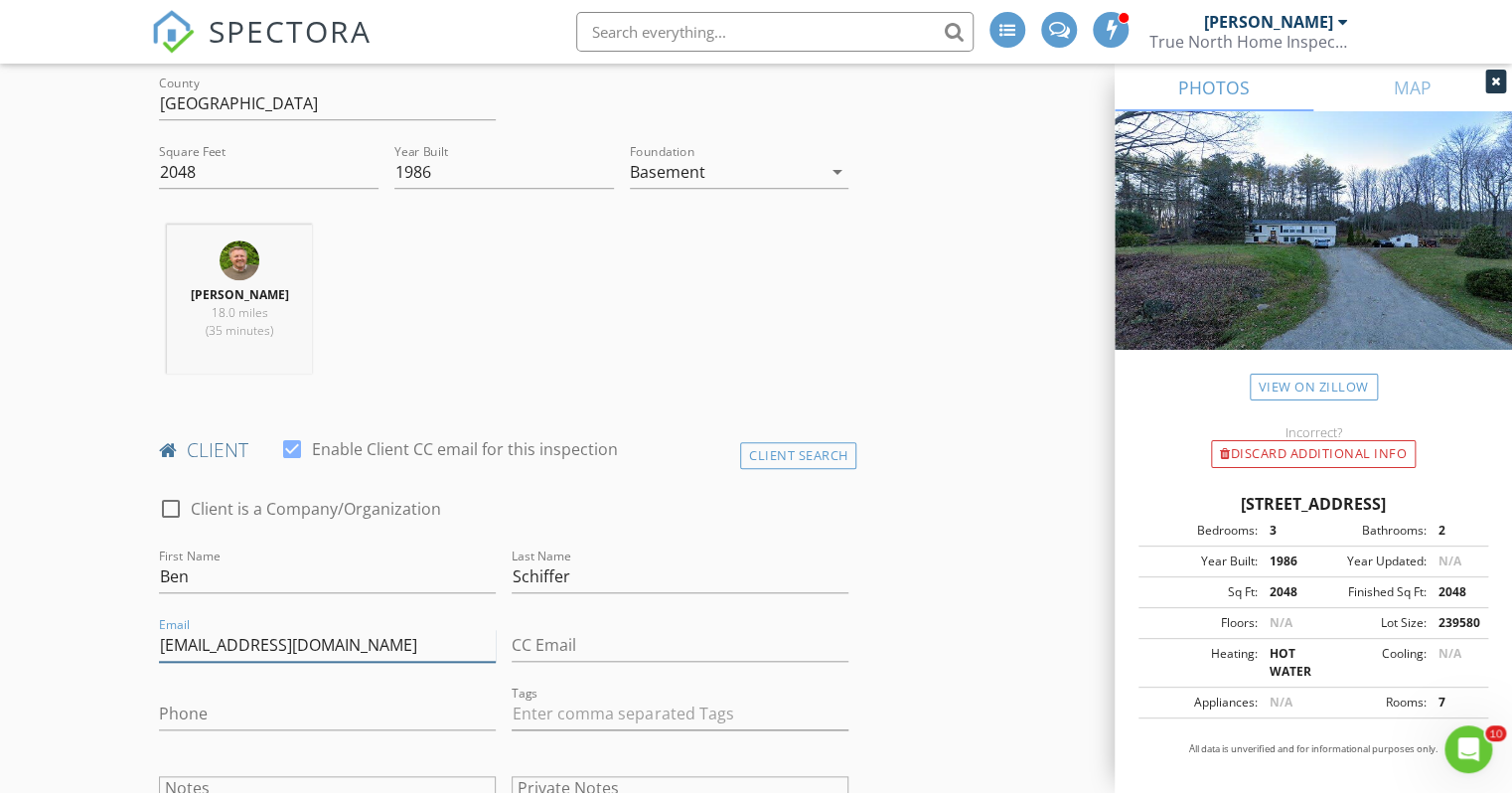 type on "baschiffer@gmail.com" 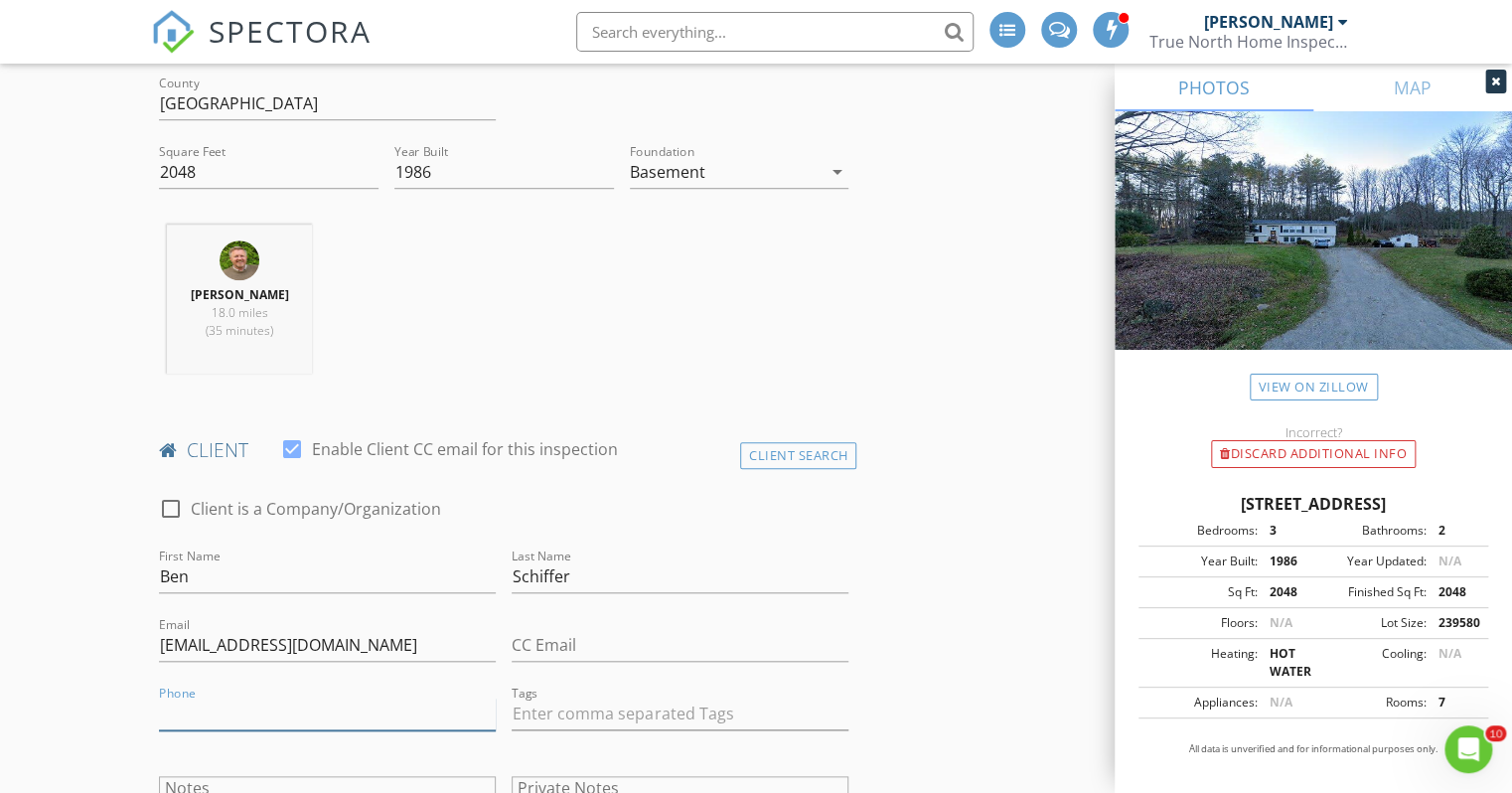 click on "Phone" at bounding box center [327, 714] 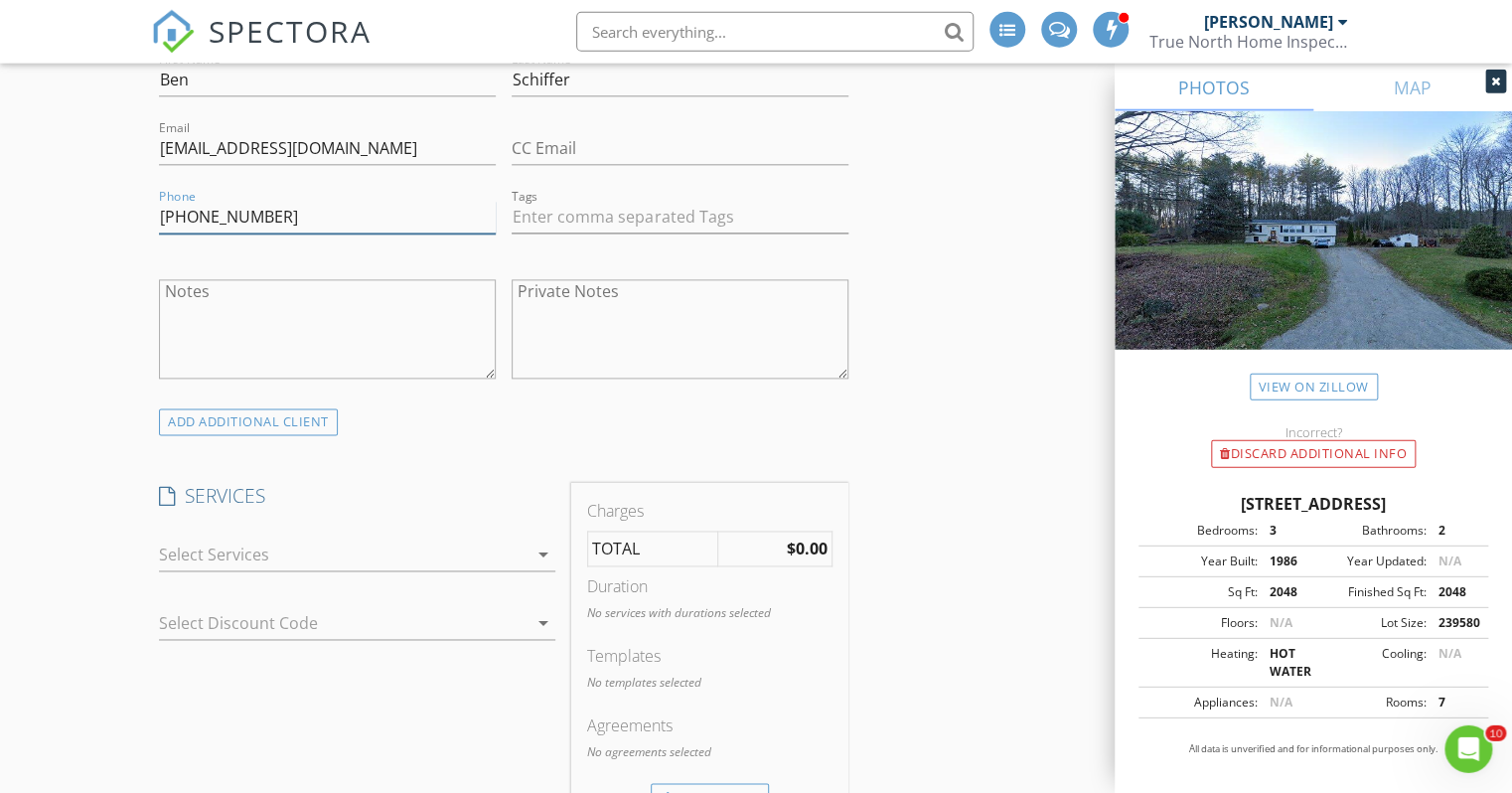 scroll, scrollTop: 1154, scrollLeft: 0, axis: vertical 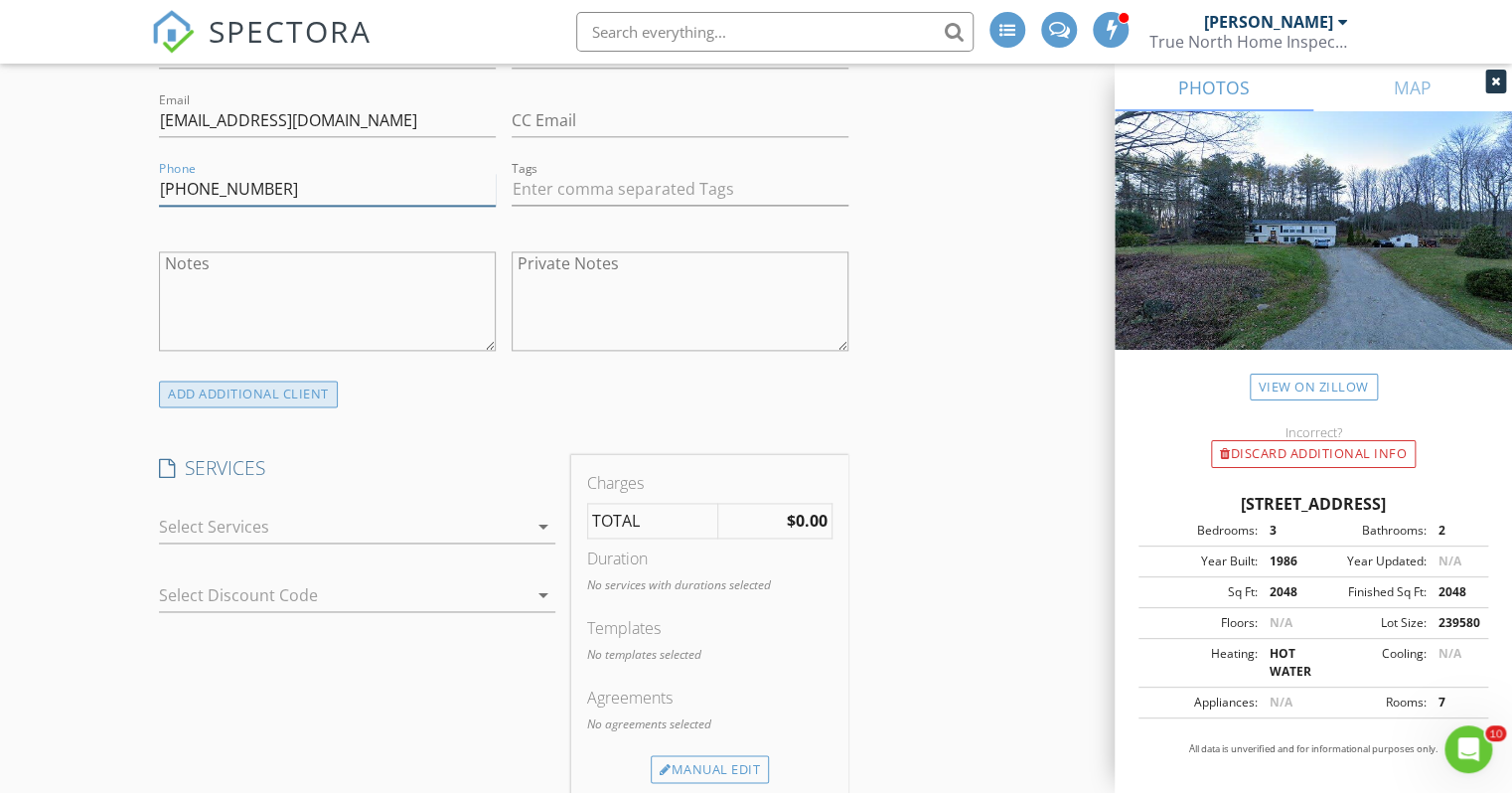 type on "802-458-5007" 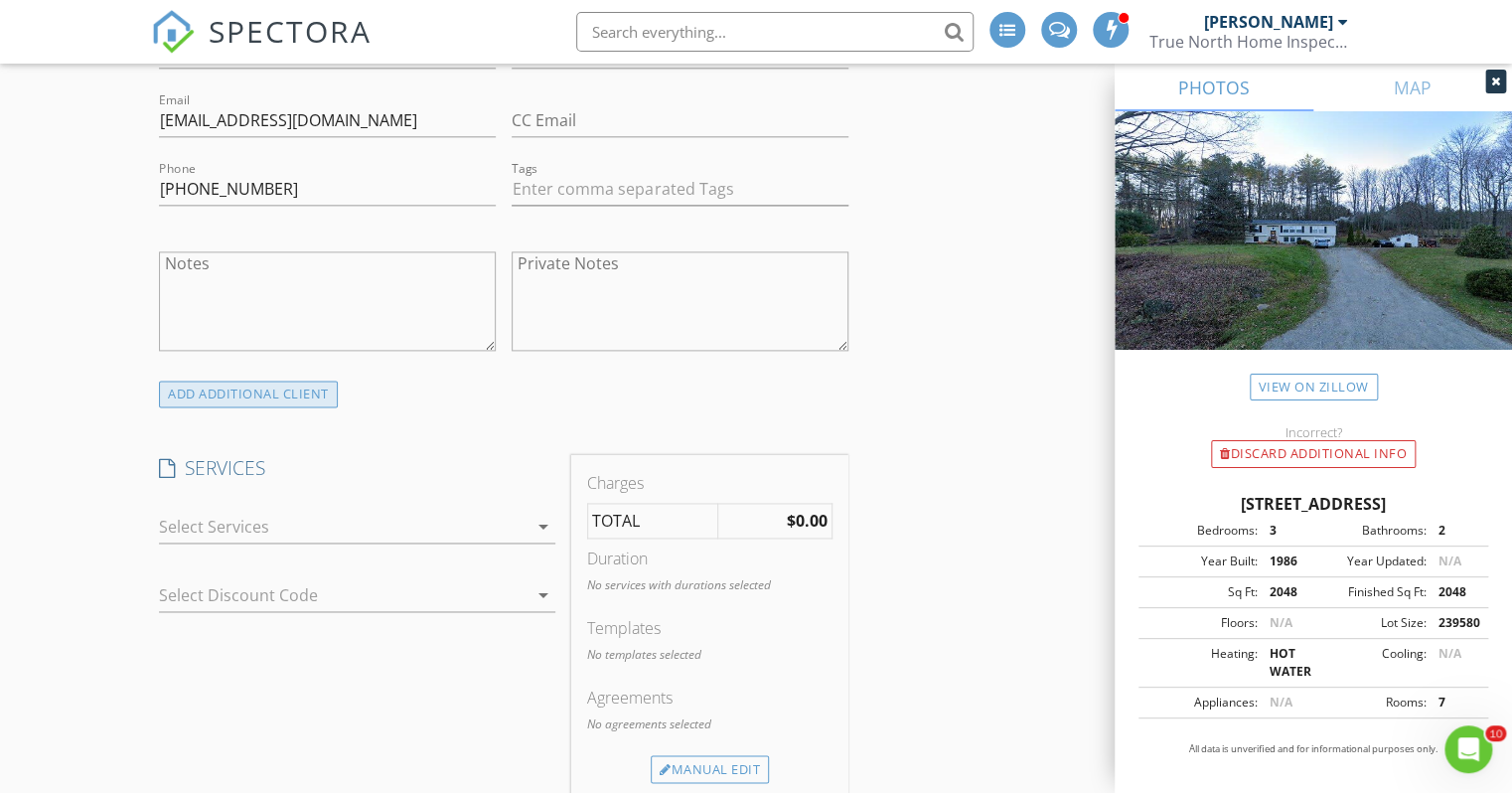 click on "ADD ADDITIONAL client" at bounding box center [248, 394] 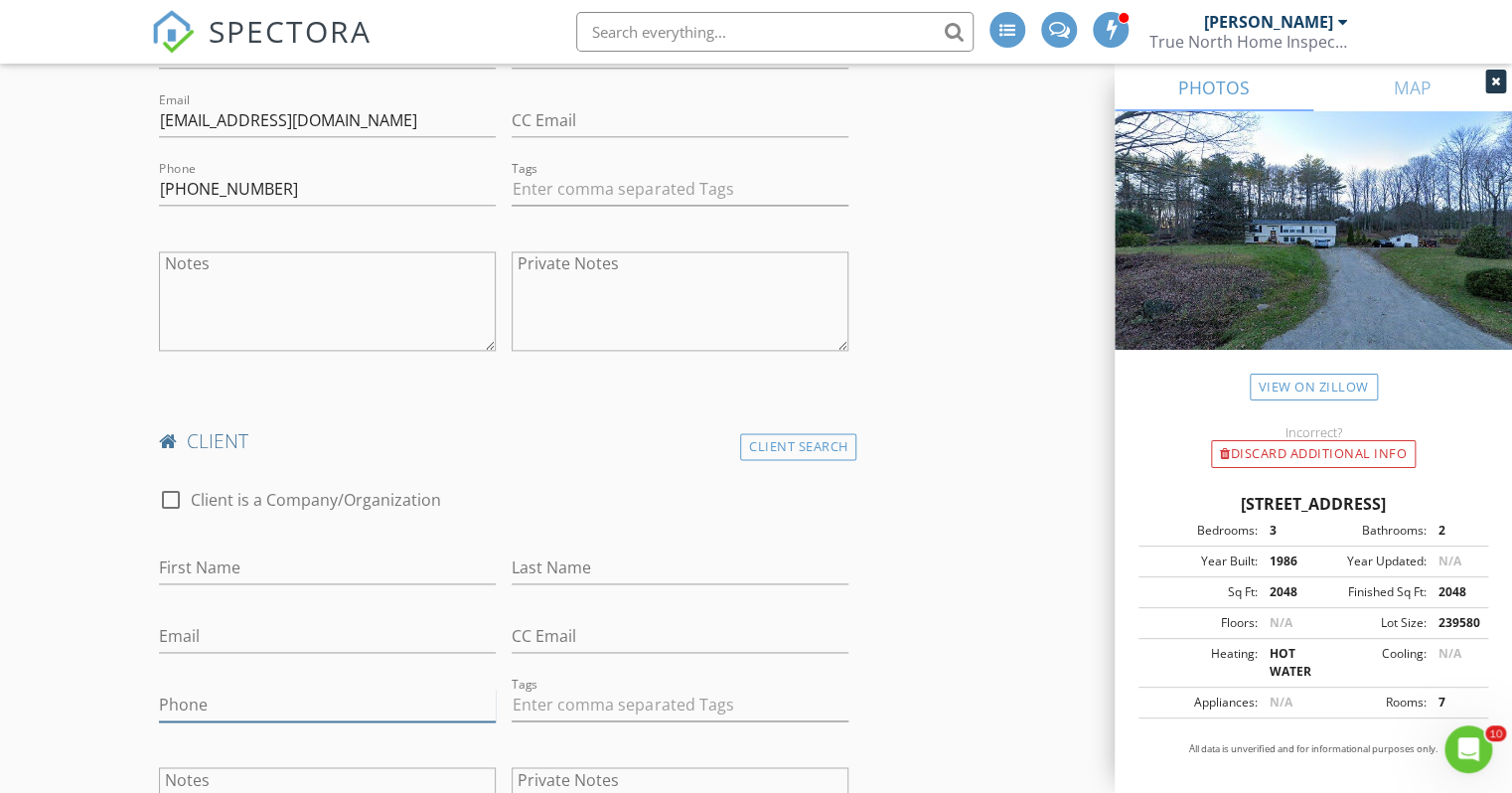 click on "Phone" at bounding box center [327, 705] 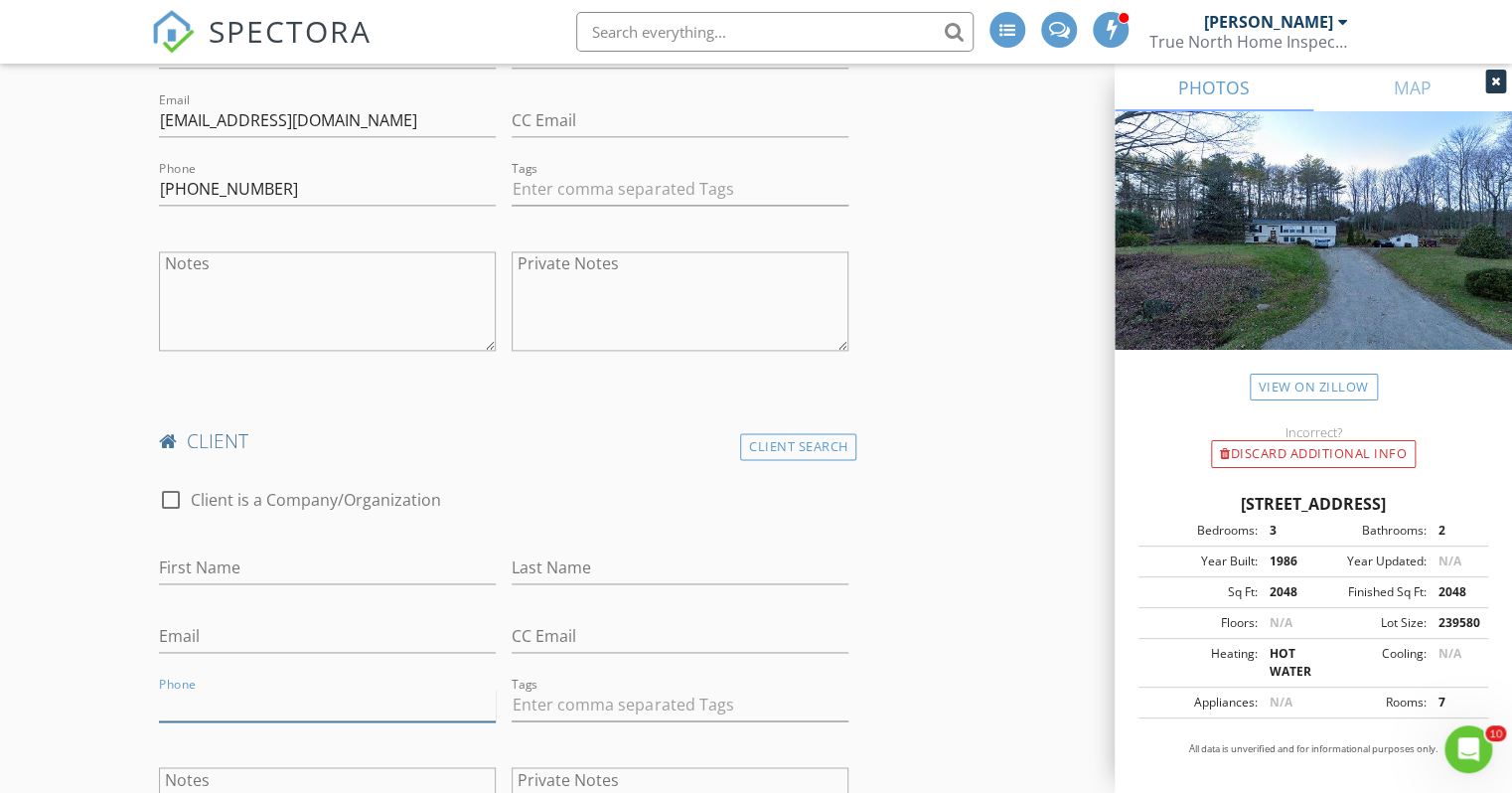 paste on "802-349-4783" 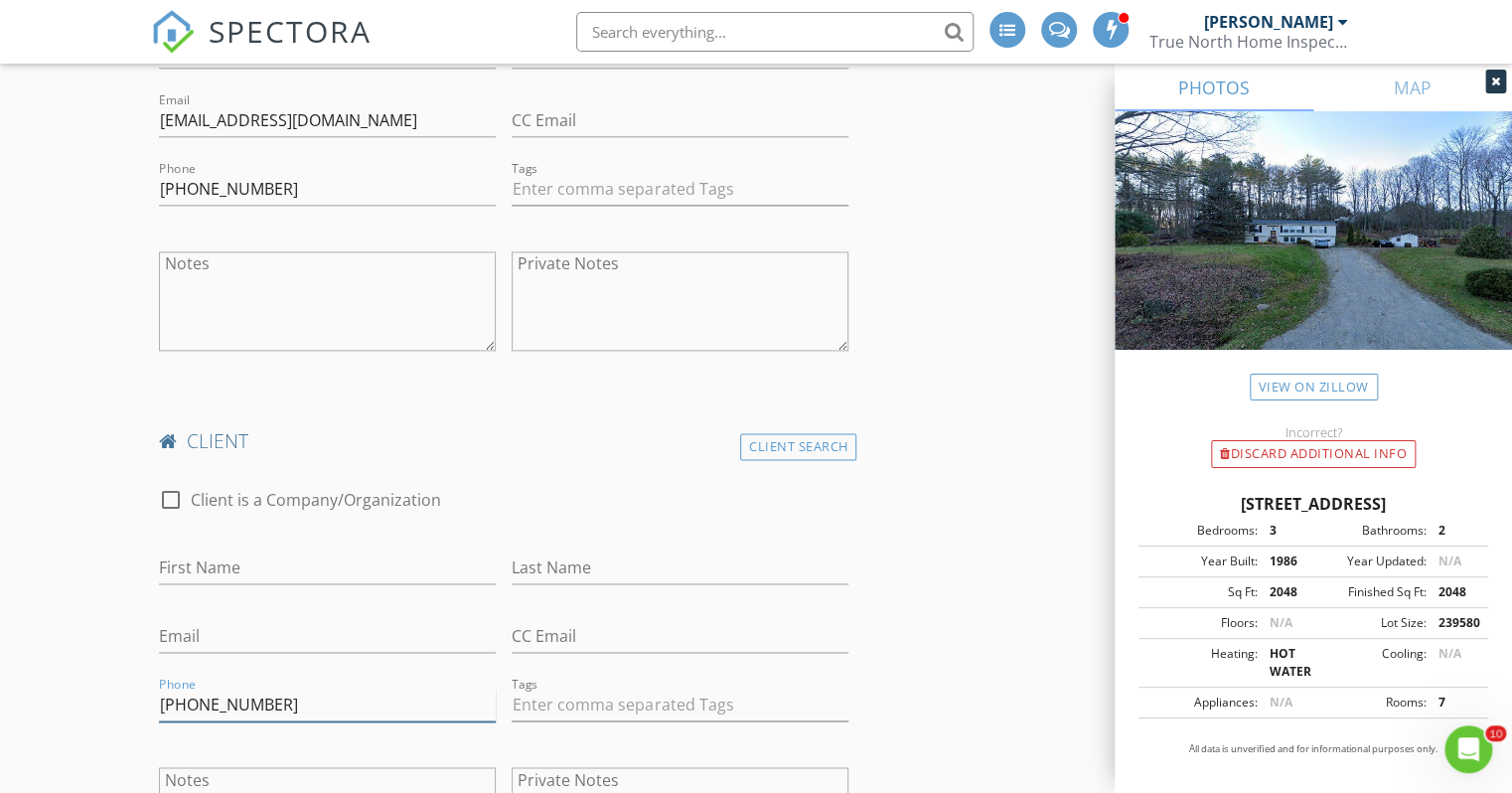 type on "802-349-4783" 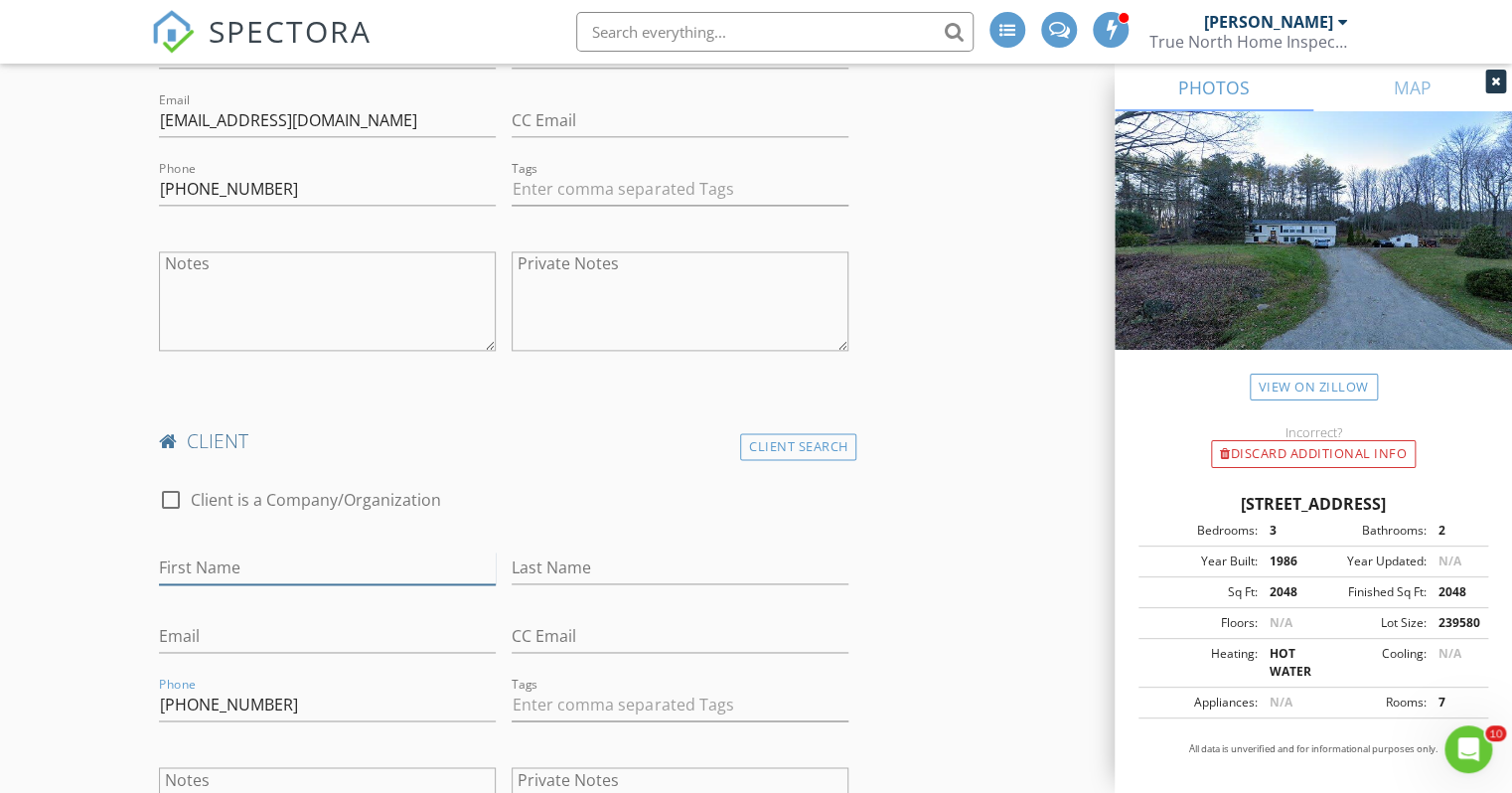 click on "First Name" at bounding box center (327, 567) 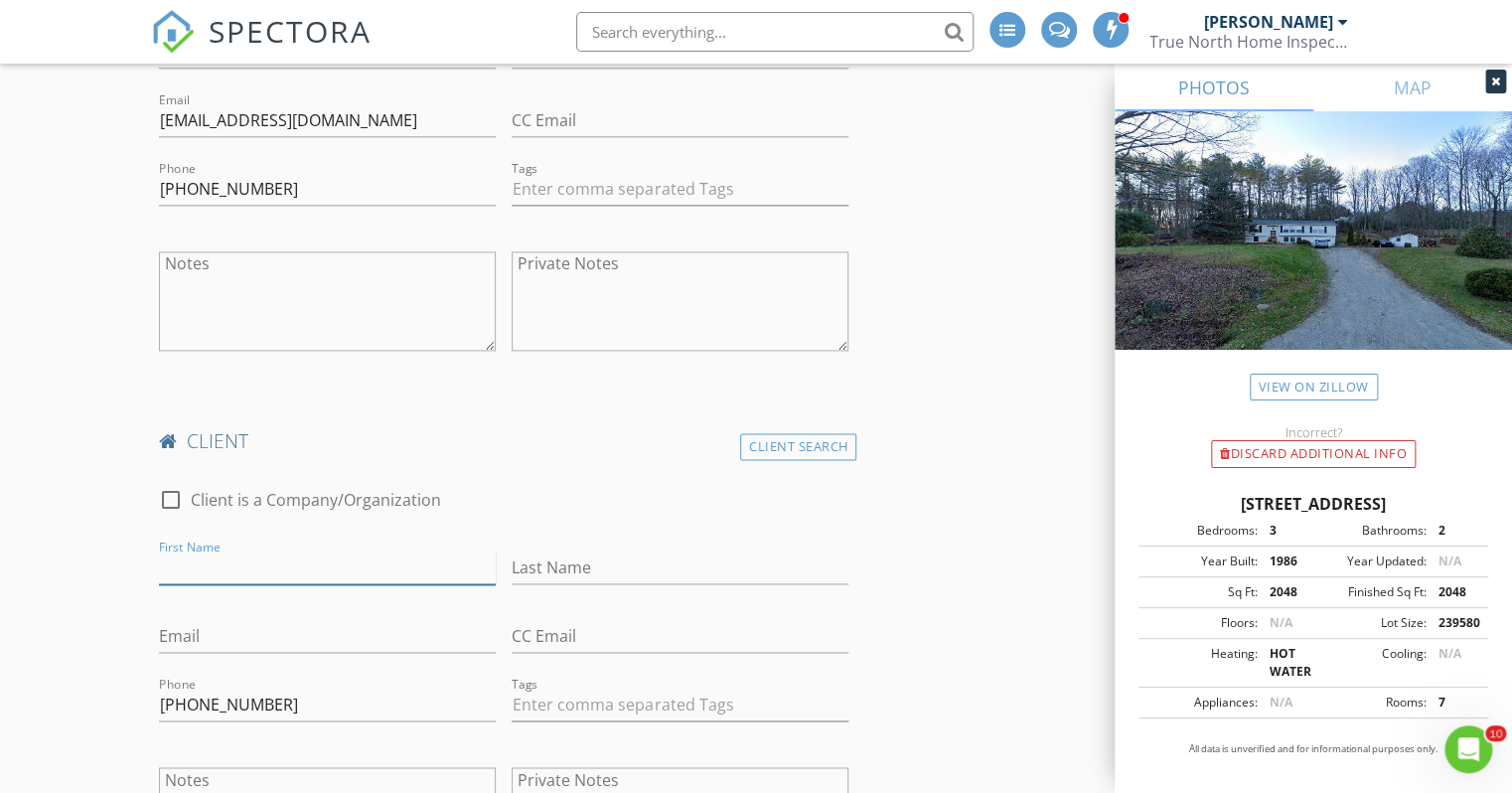 paste on "Rebecca Starr" 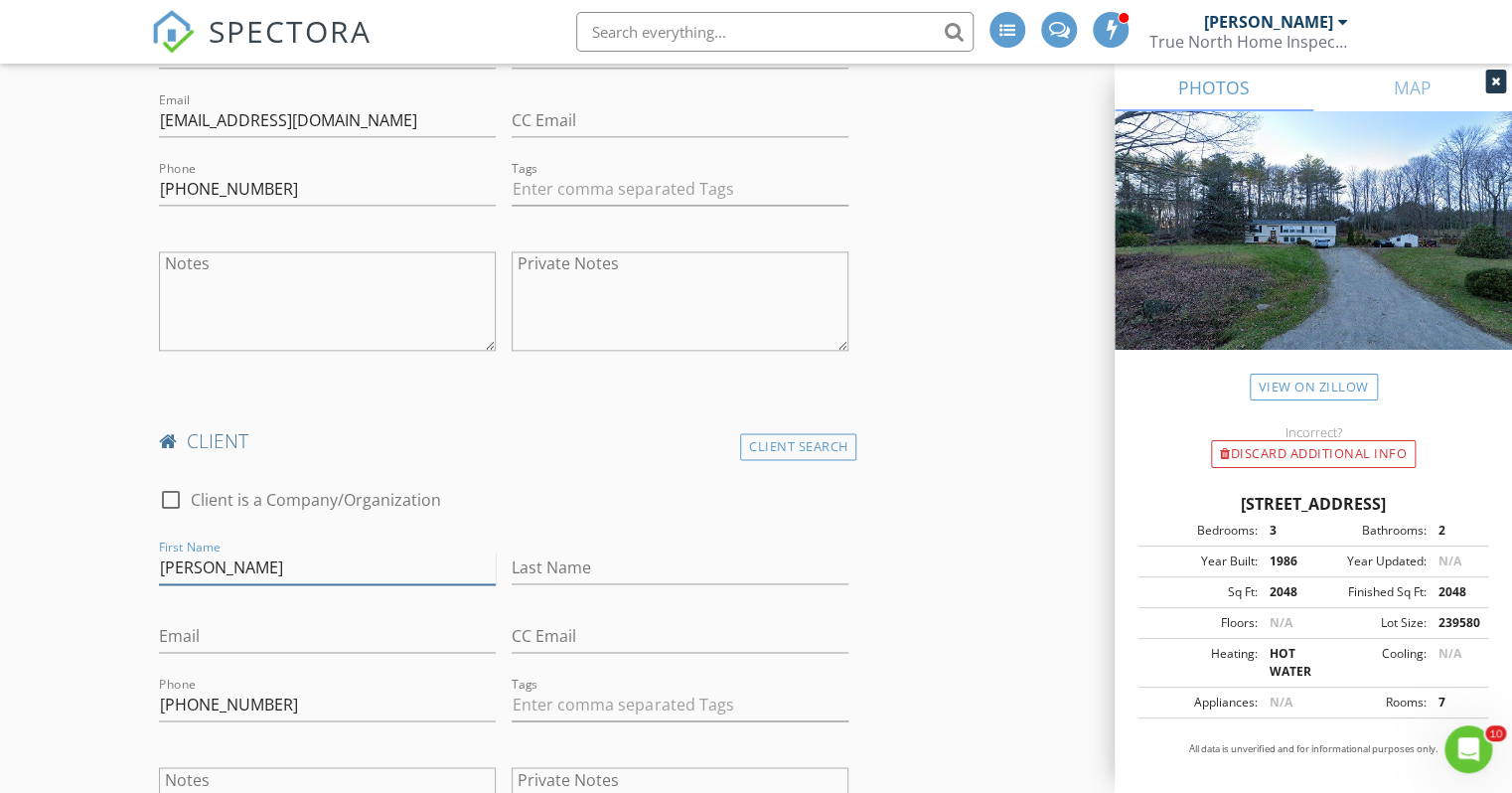 drag, startPoint x: 293, startPoint y: 566, endPoint x: 225, endPoint y: 570, distance: 68.117545 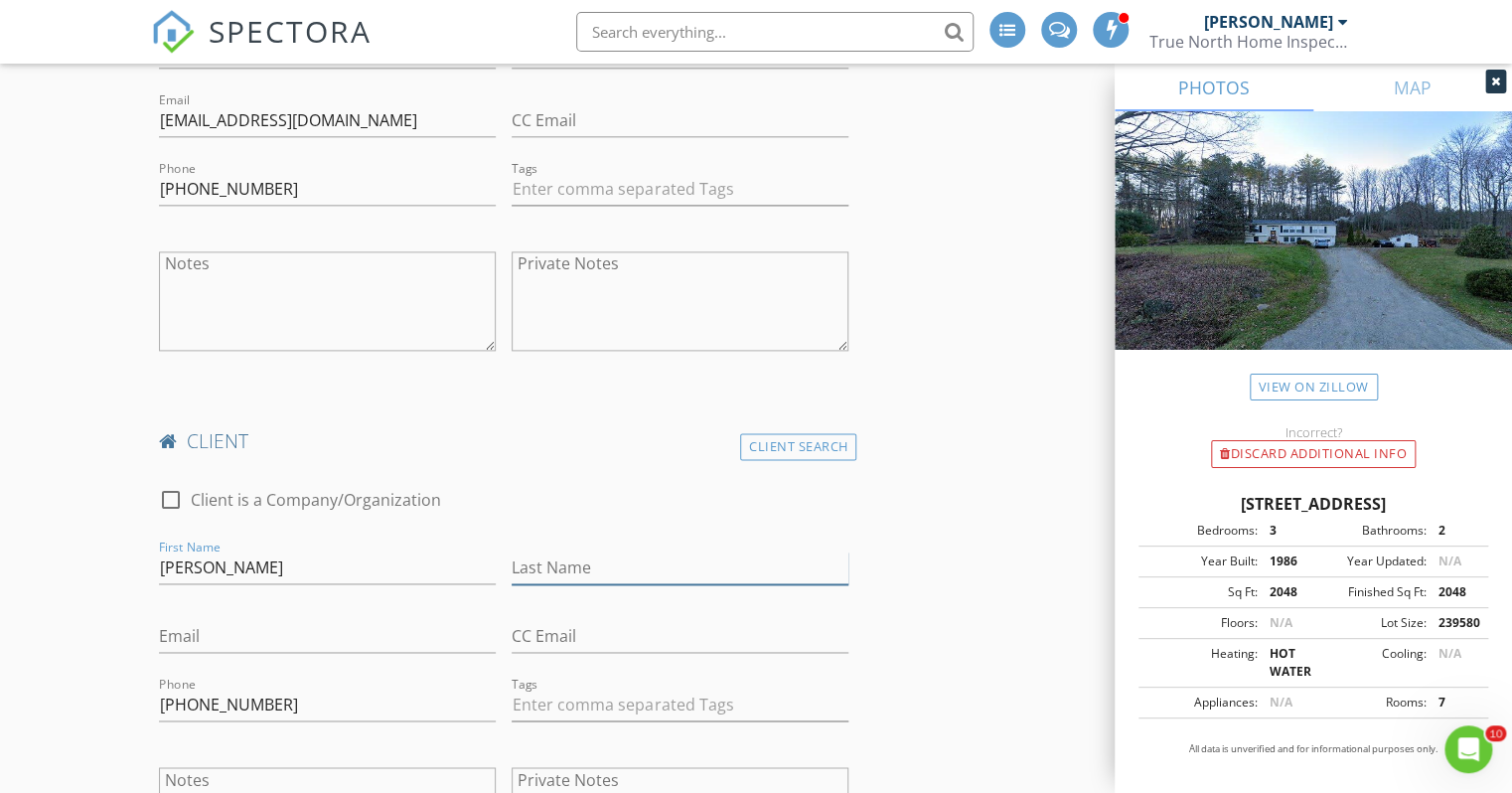 click on "Last Name" at bounding box center (680, 567) 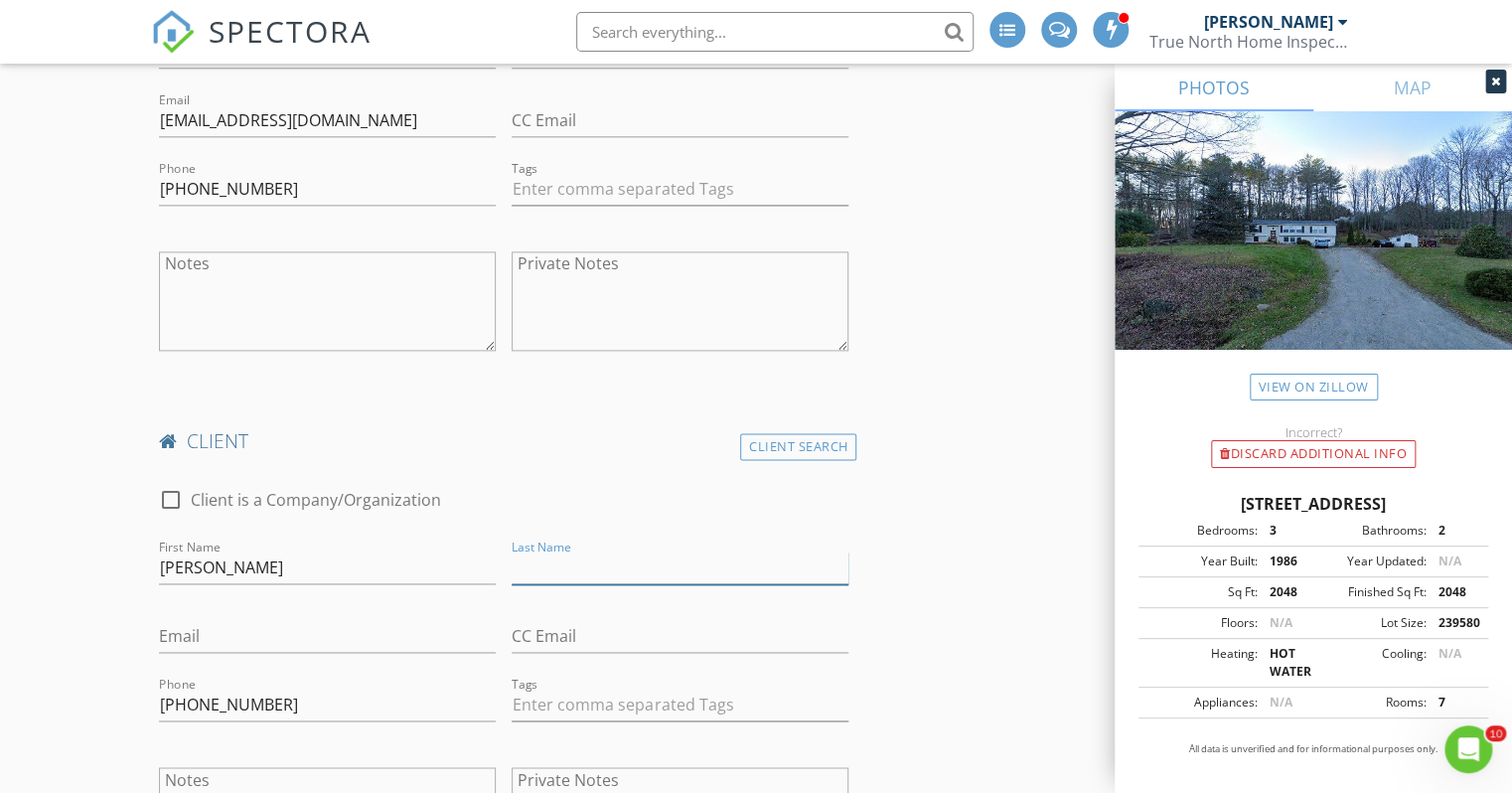 paste on "Starr" 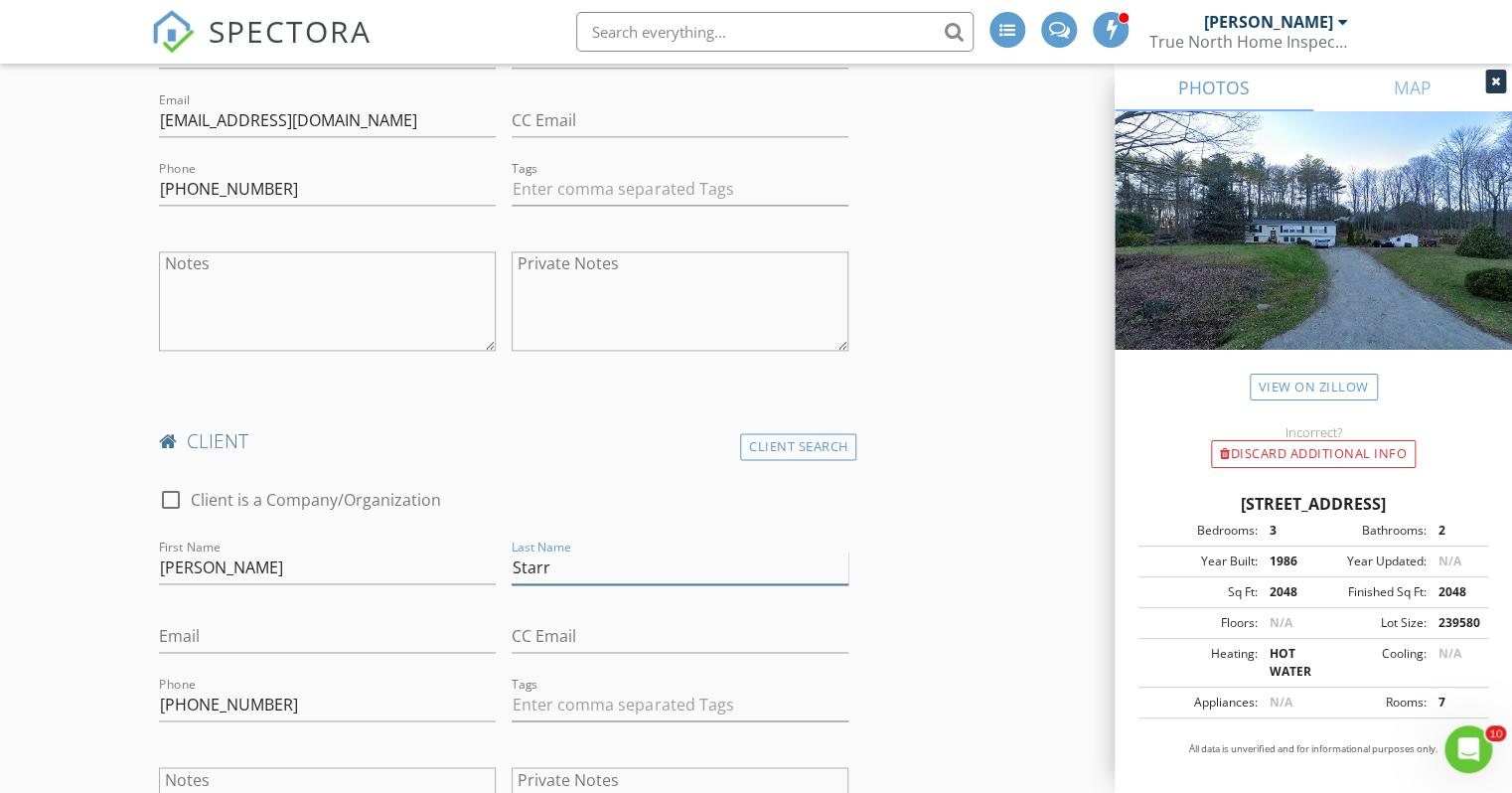 type on "Starr" 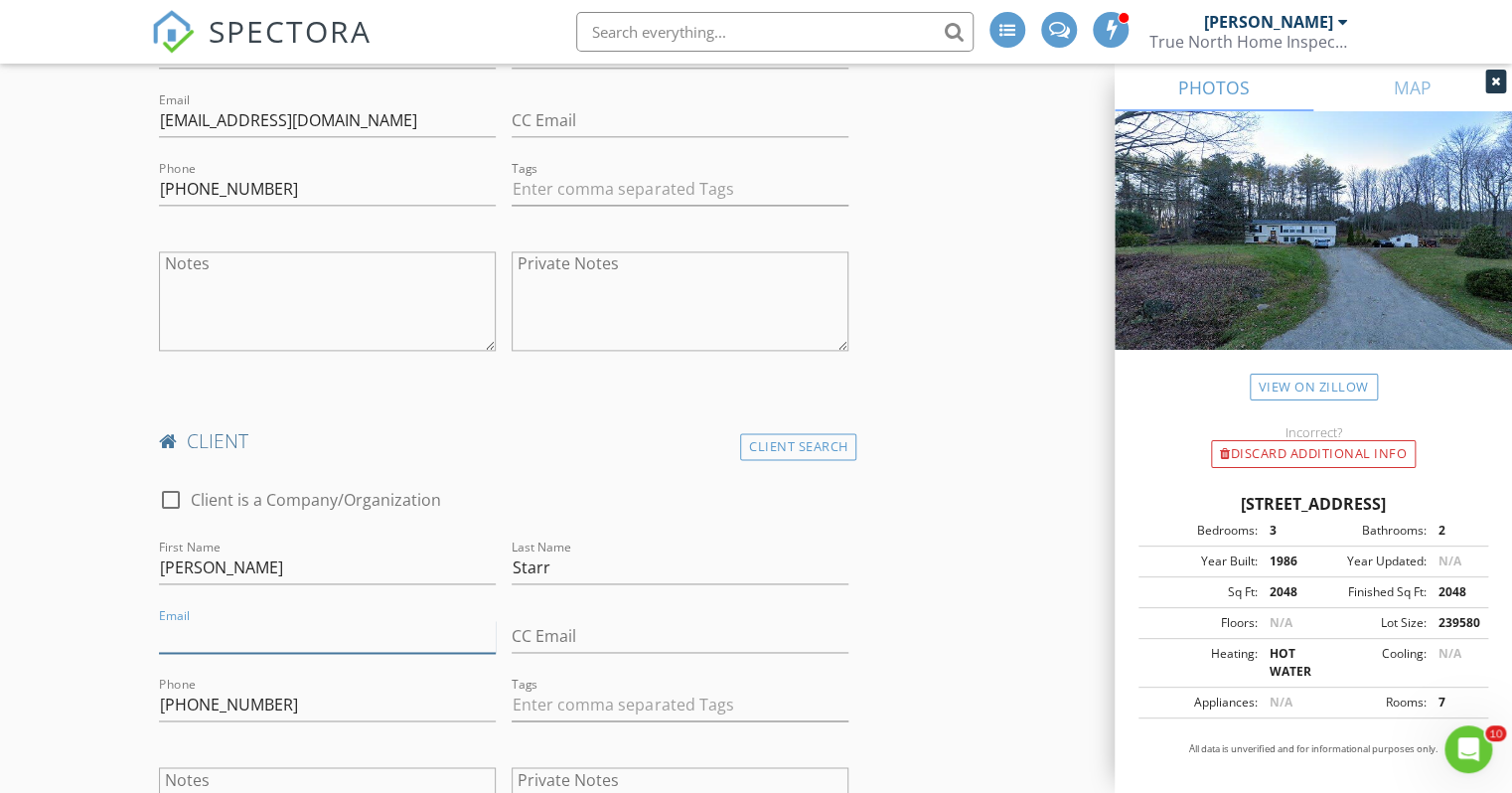 click on "Email" at bounding box center [327, 636] 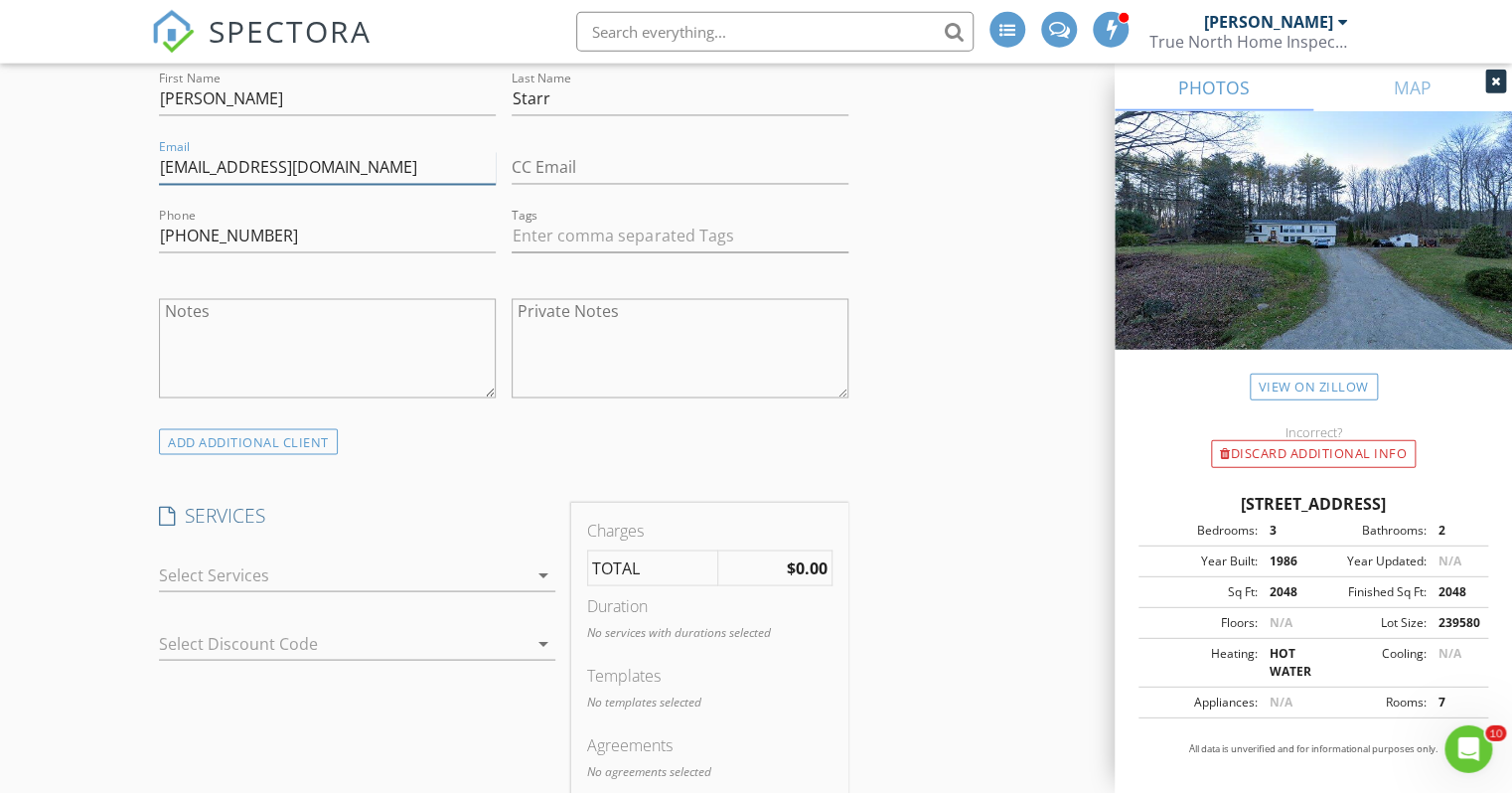 scroll, scrollTop: 1784, scrollLeft: 0, axis: vertical 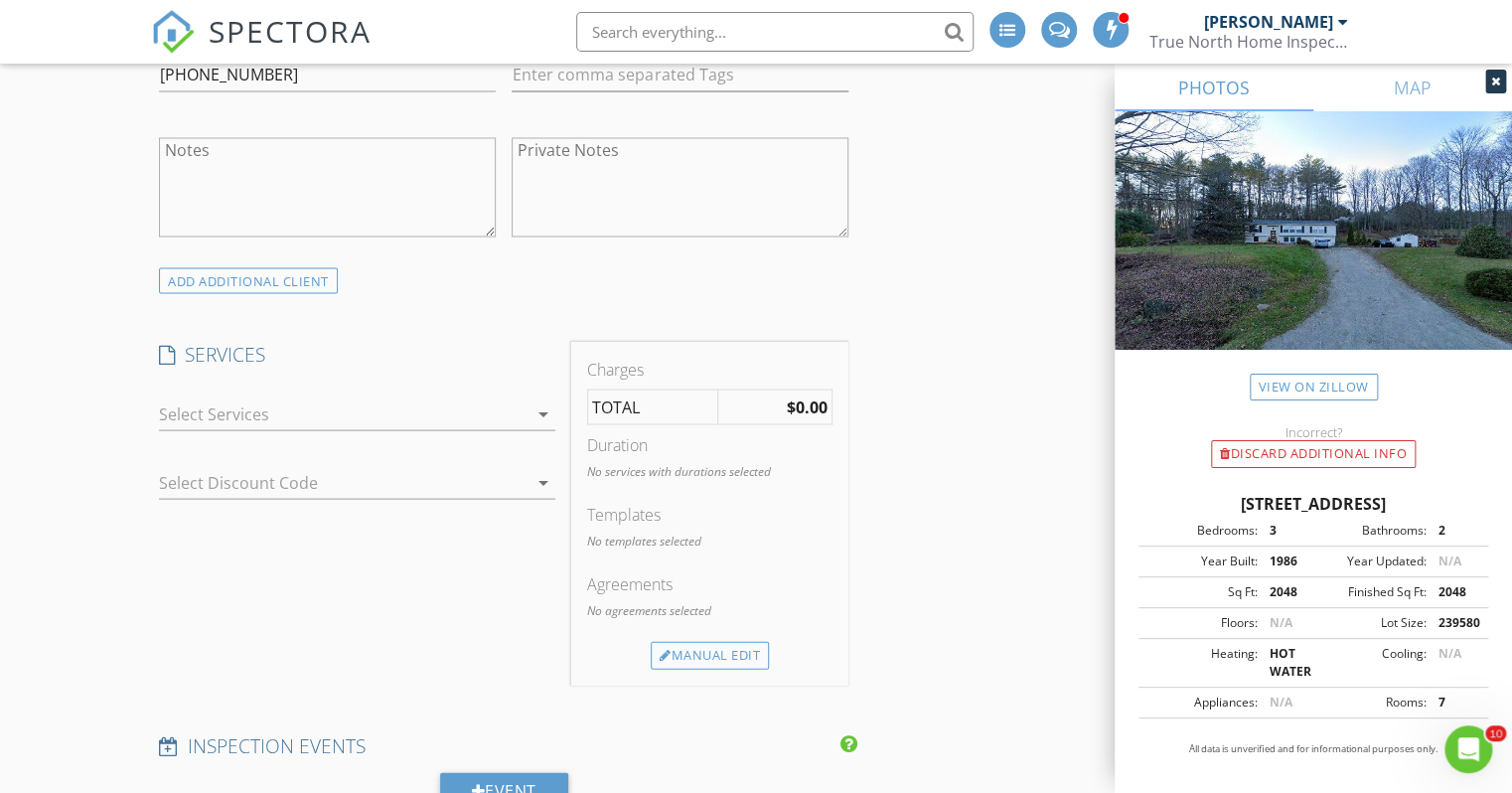 type on "rebeccathestarr@gmail.com" 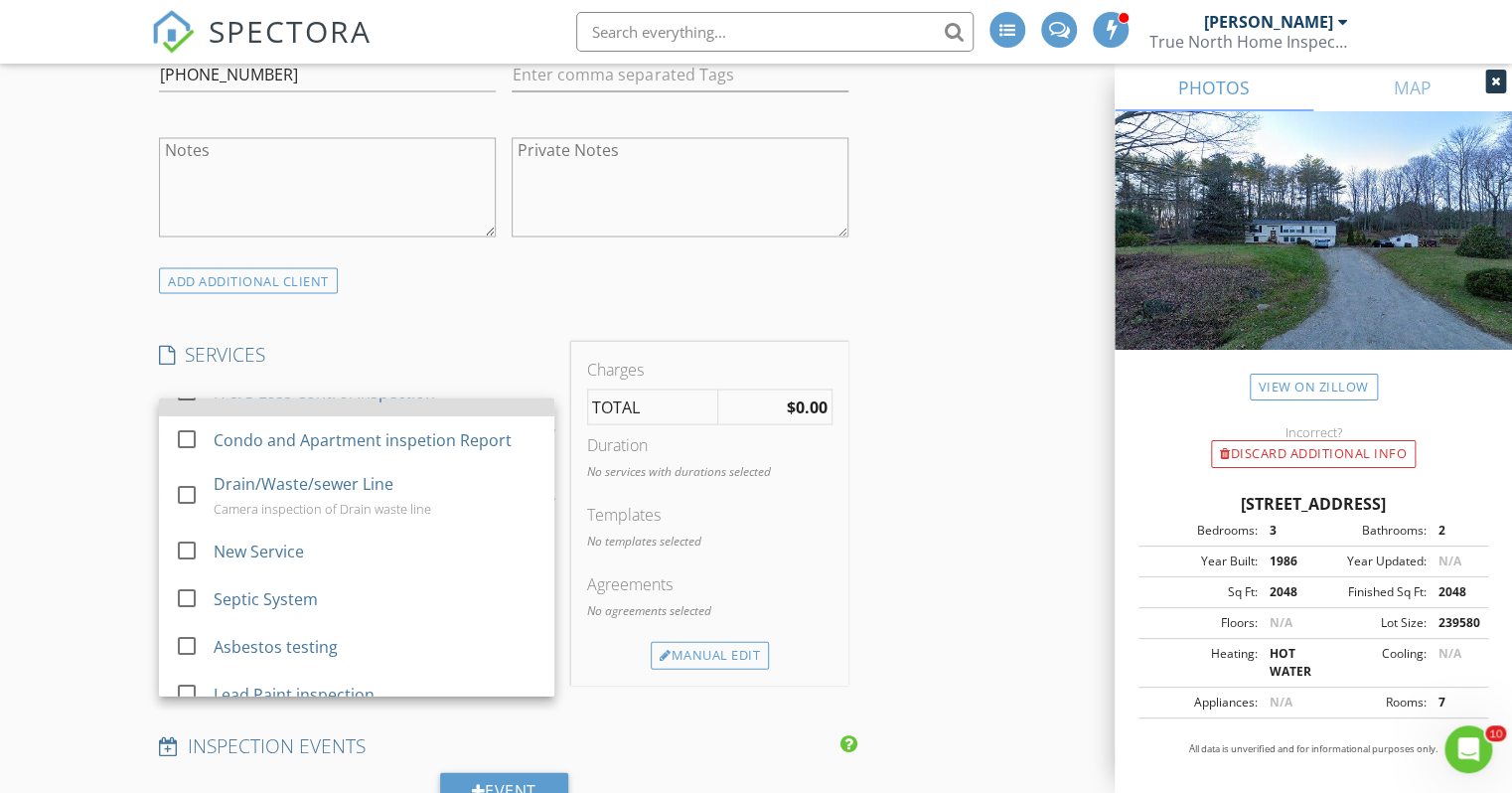 scroll, scrollTop: 290, scrollLeft: 0, axis: vertical 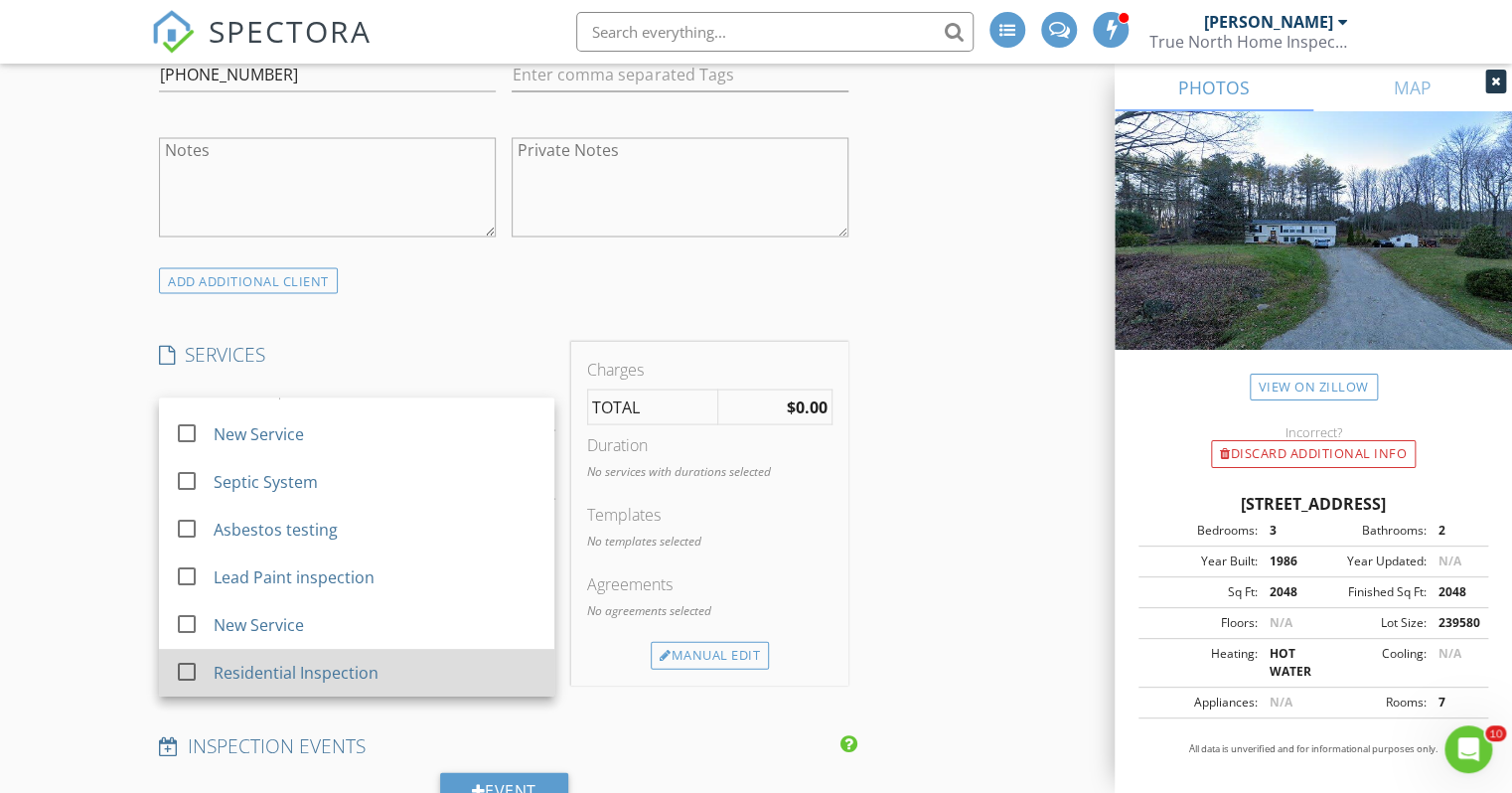 click on "Residential Inspection" at bounding box center (296, 672) 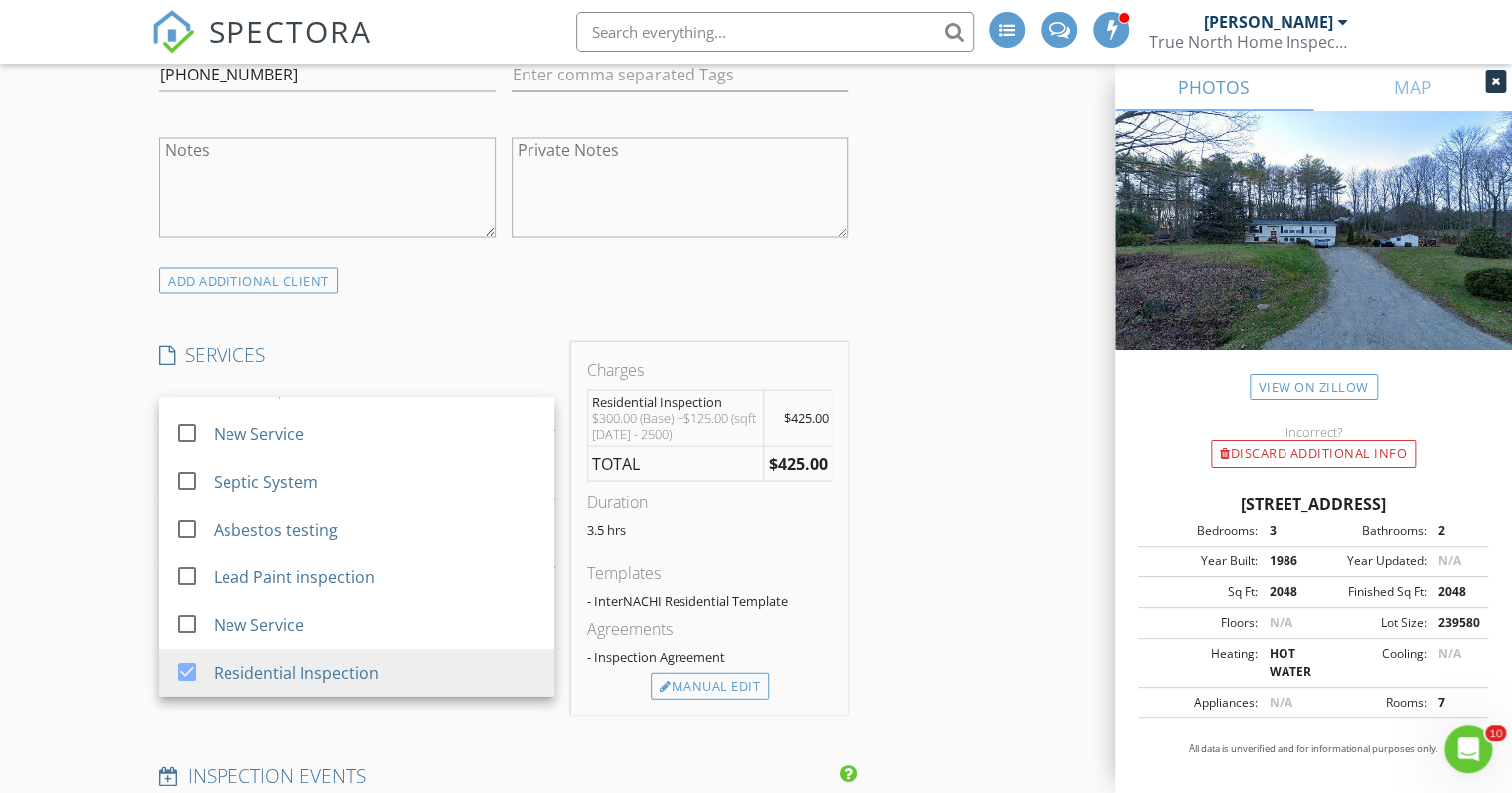 drag, startPoint x: 30, startPoint y: 456, endPoint x: 85, endPoint y: 449, distance: 55.443665 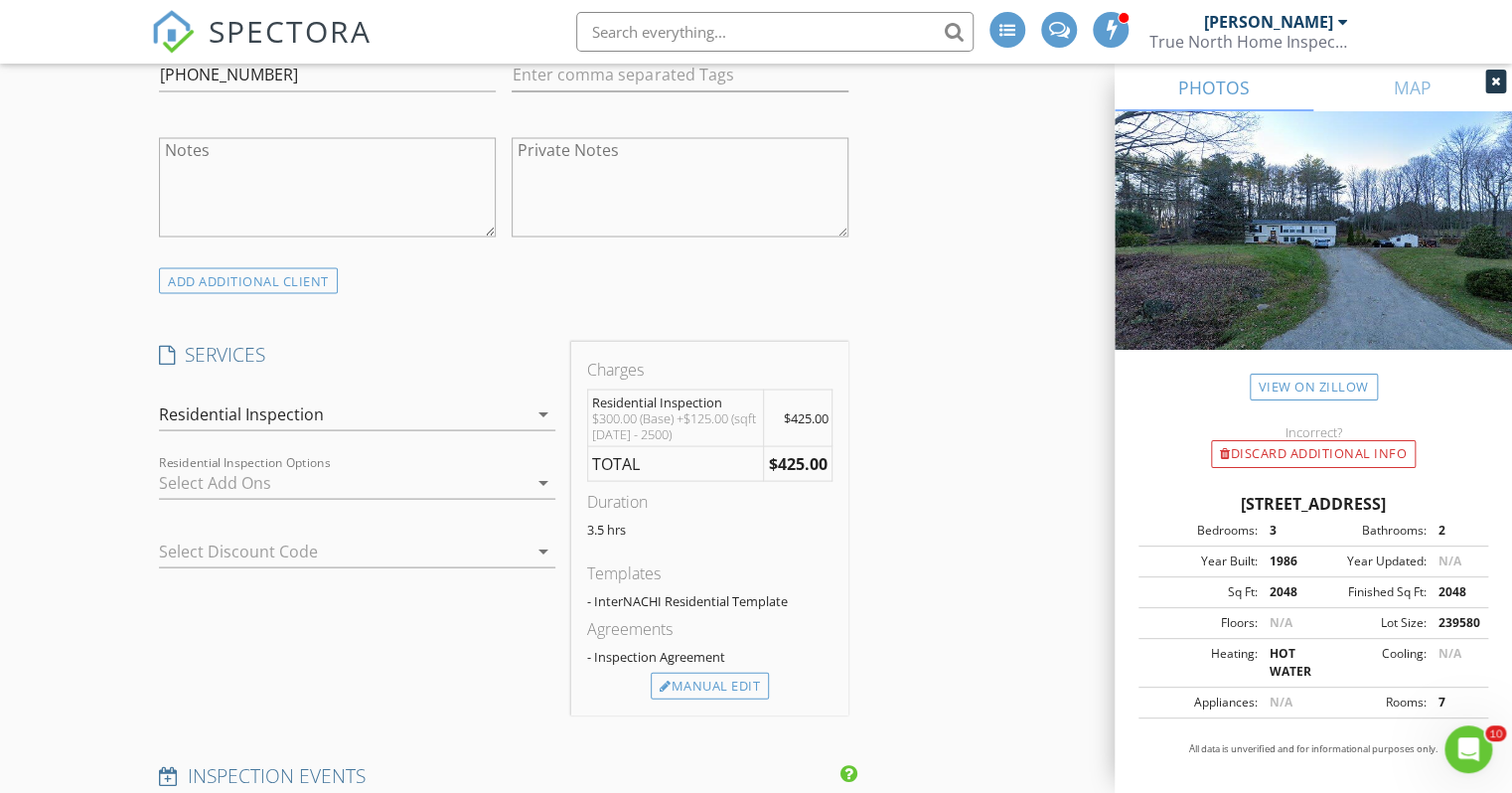click on "arrow_drop_down" at bounding box center [543, 482] 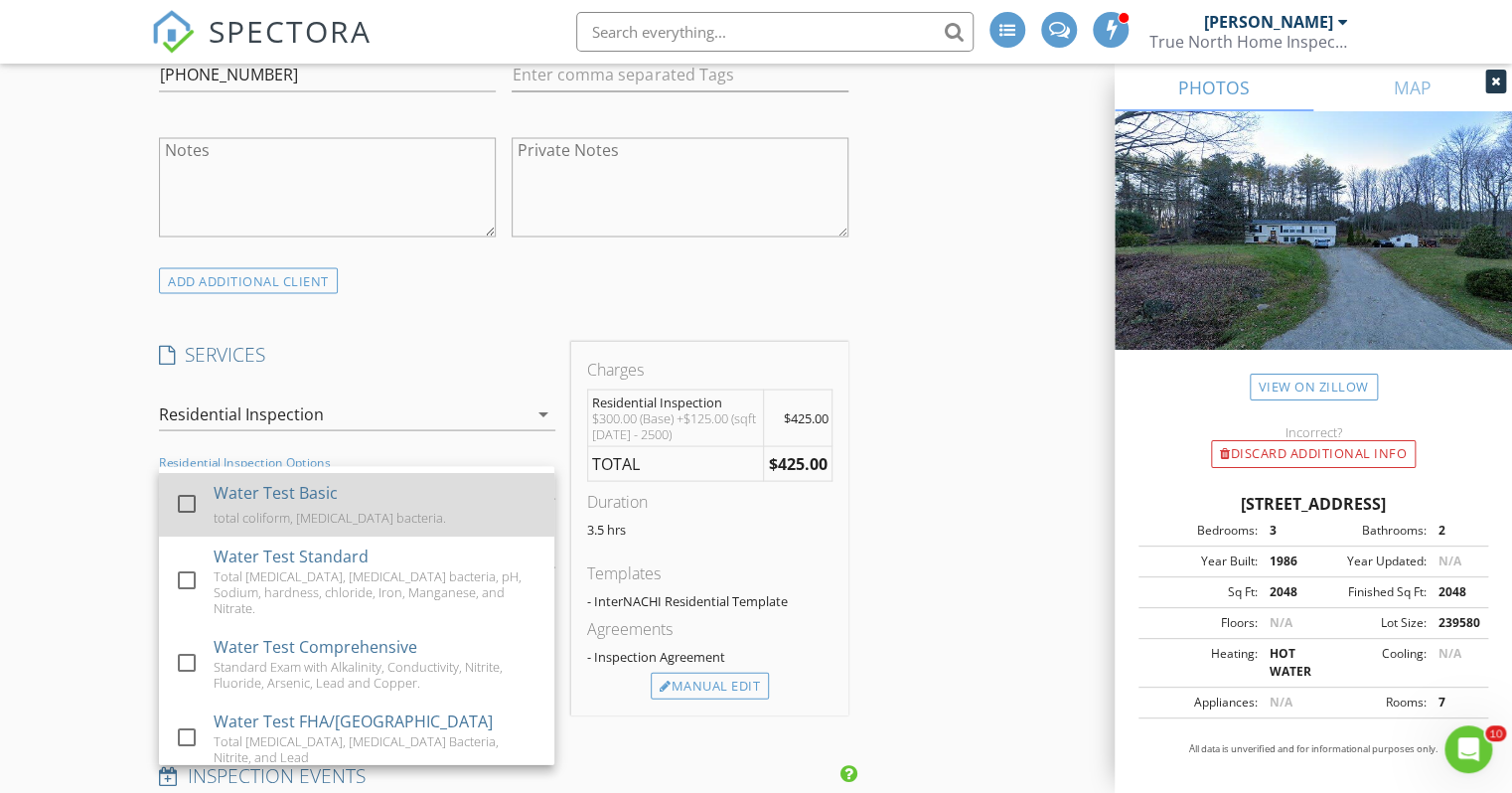 scroll, scrollTop: 103, scrollLeft: 0, axis: vertical 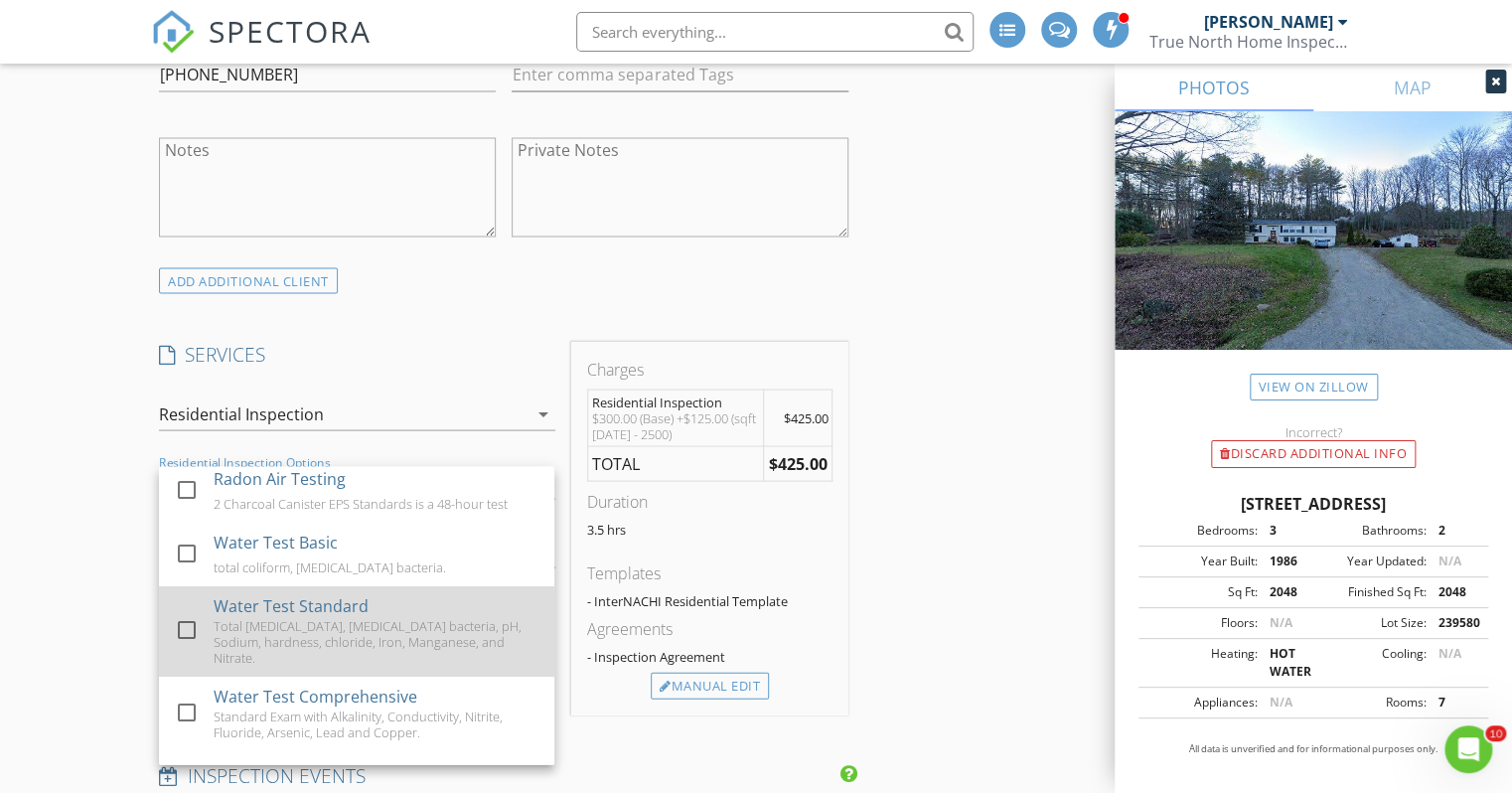 click at bounding box center [187, 629] 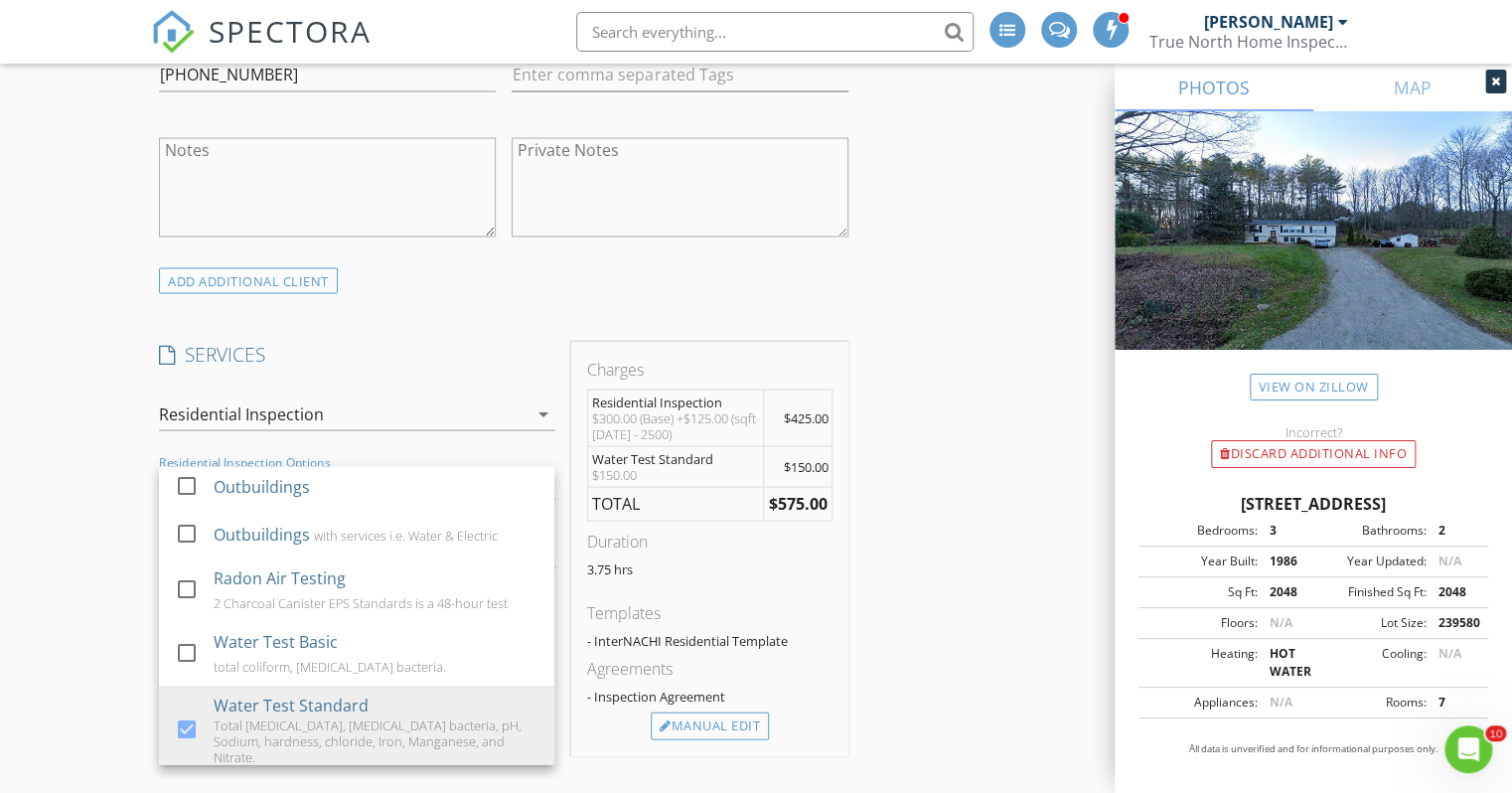 scroll, scrollTop: 0, scrollLeft: 0, axis: both 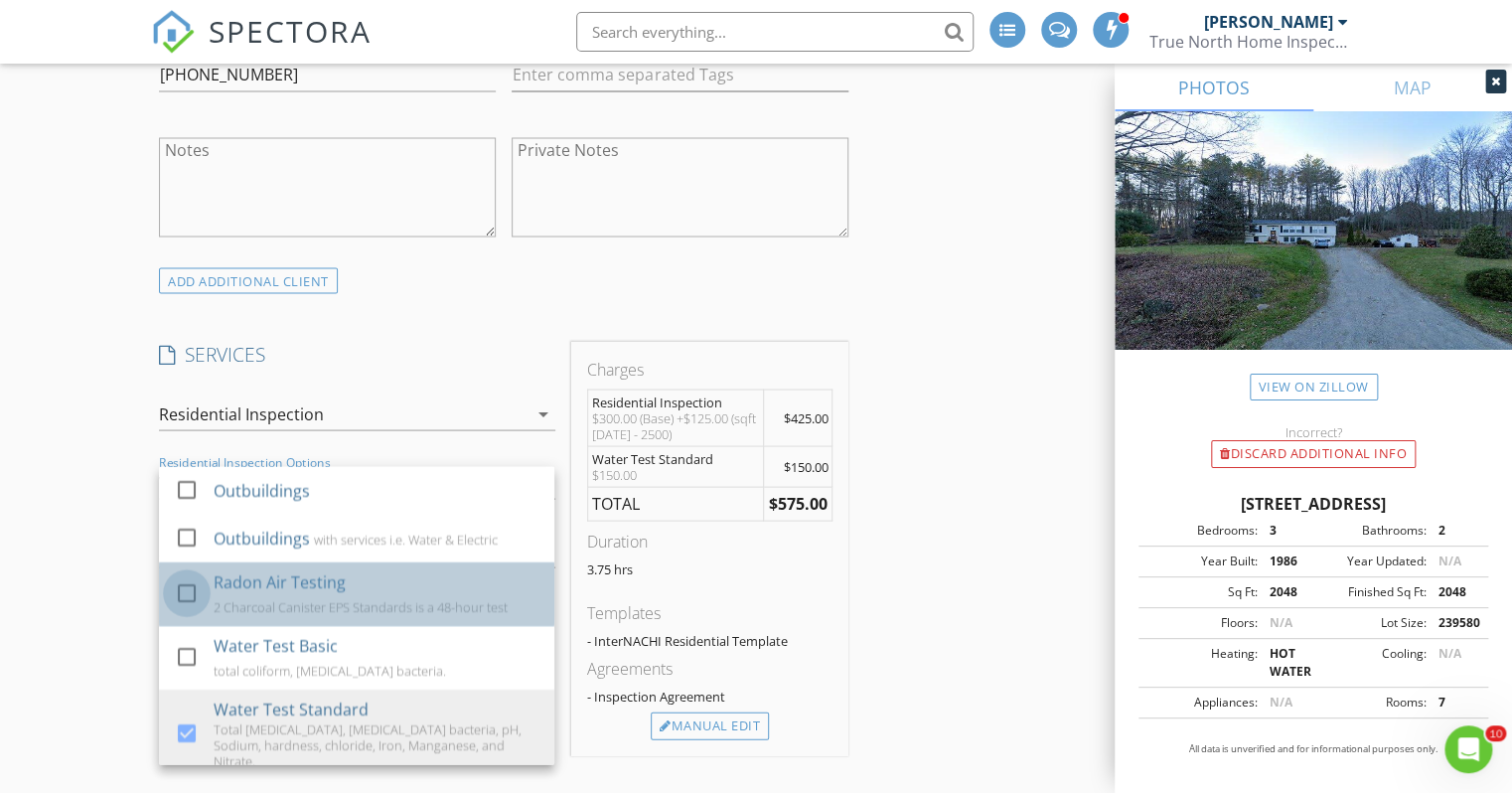 click at bounding box center [187, 591] 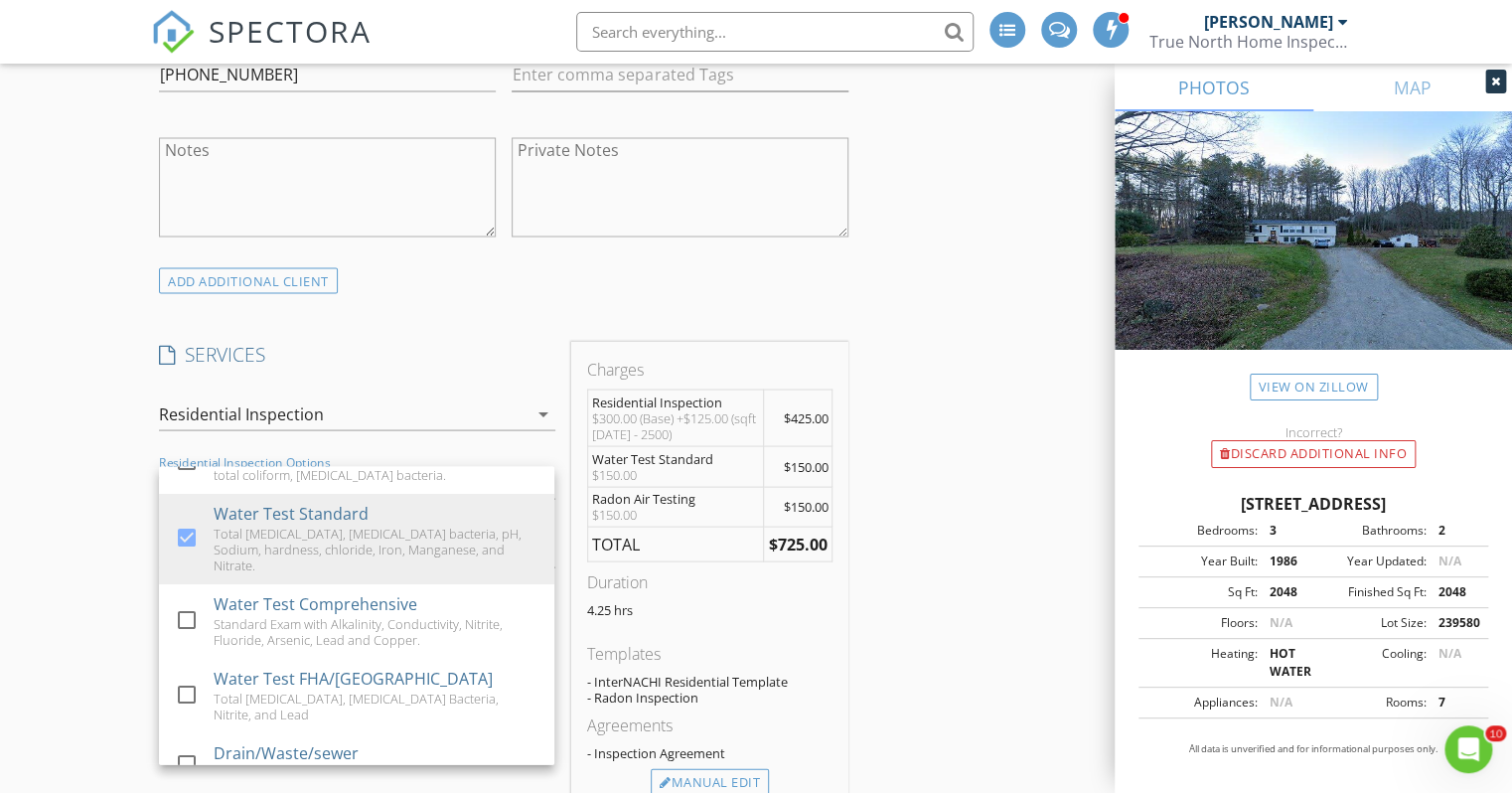 scroll, scrollTop: 233, scrollLeft: 0, axis: vertical 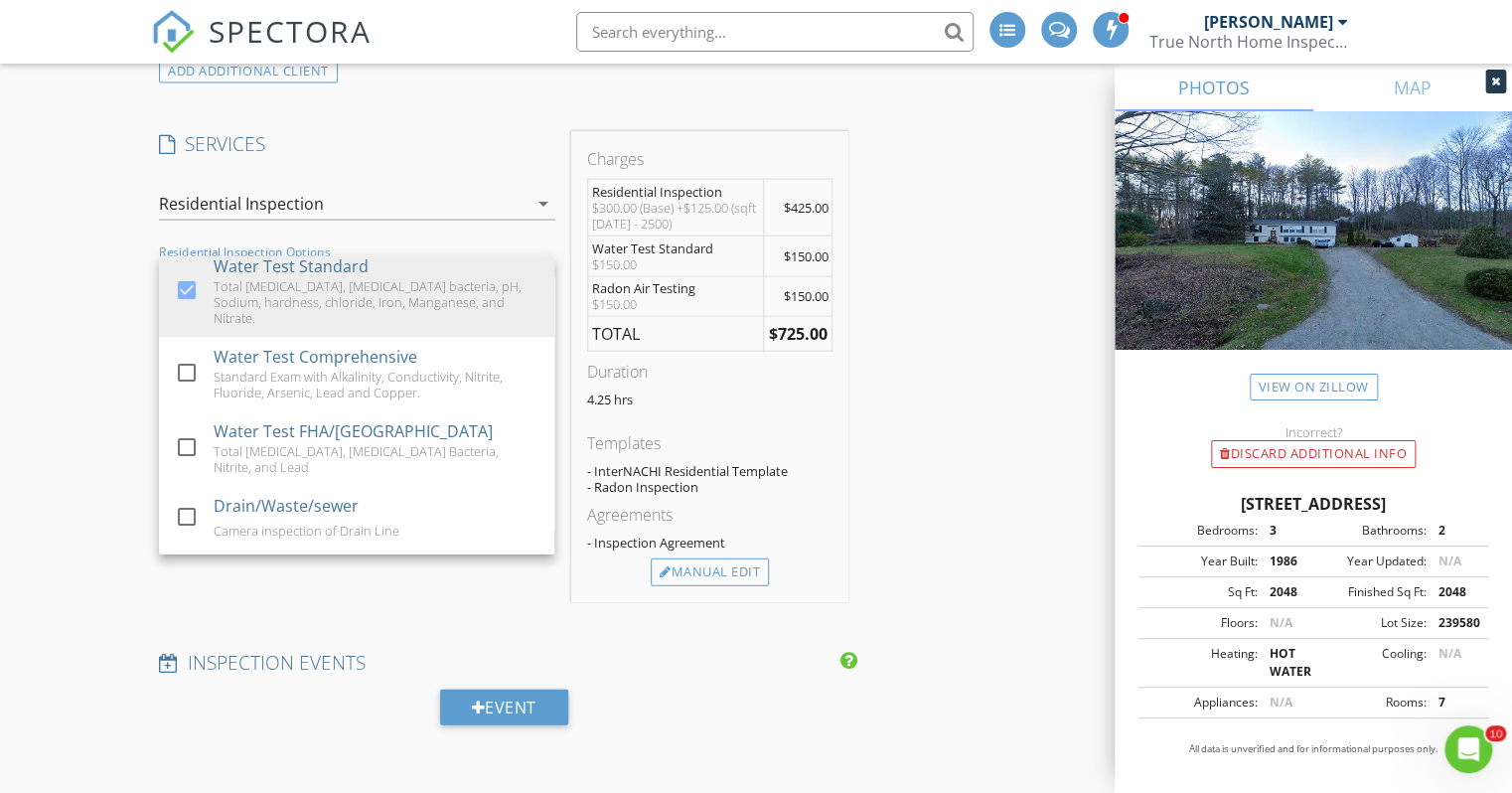 click on "Event" at bounding box center (504, 714) 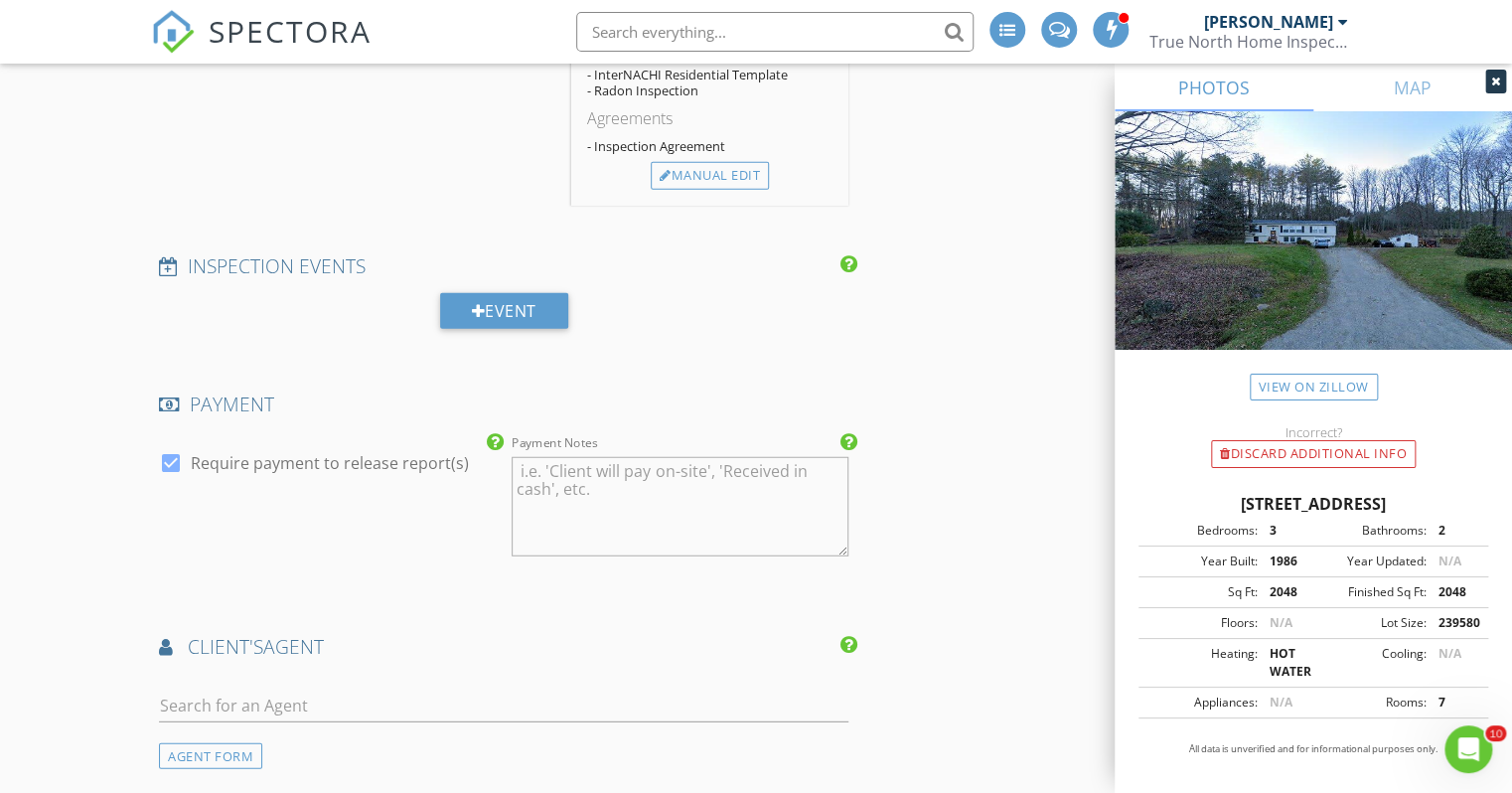 scroll, scrollTop: 2518, scrollLeft: 0, axis: vertical 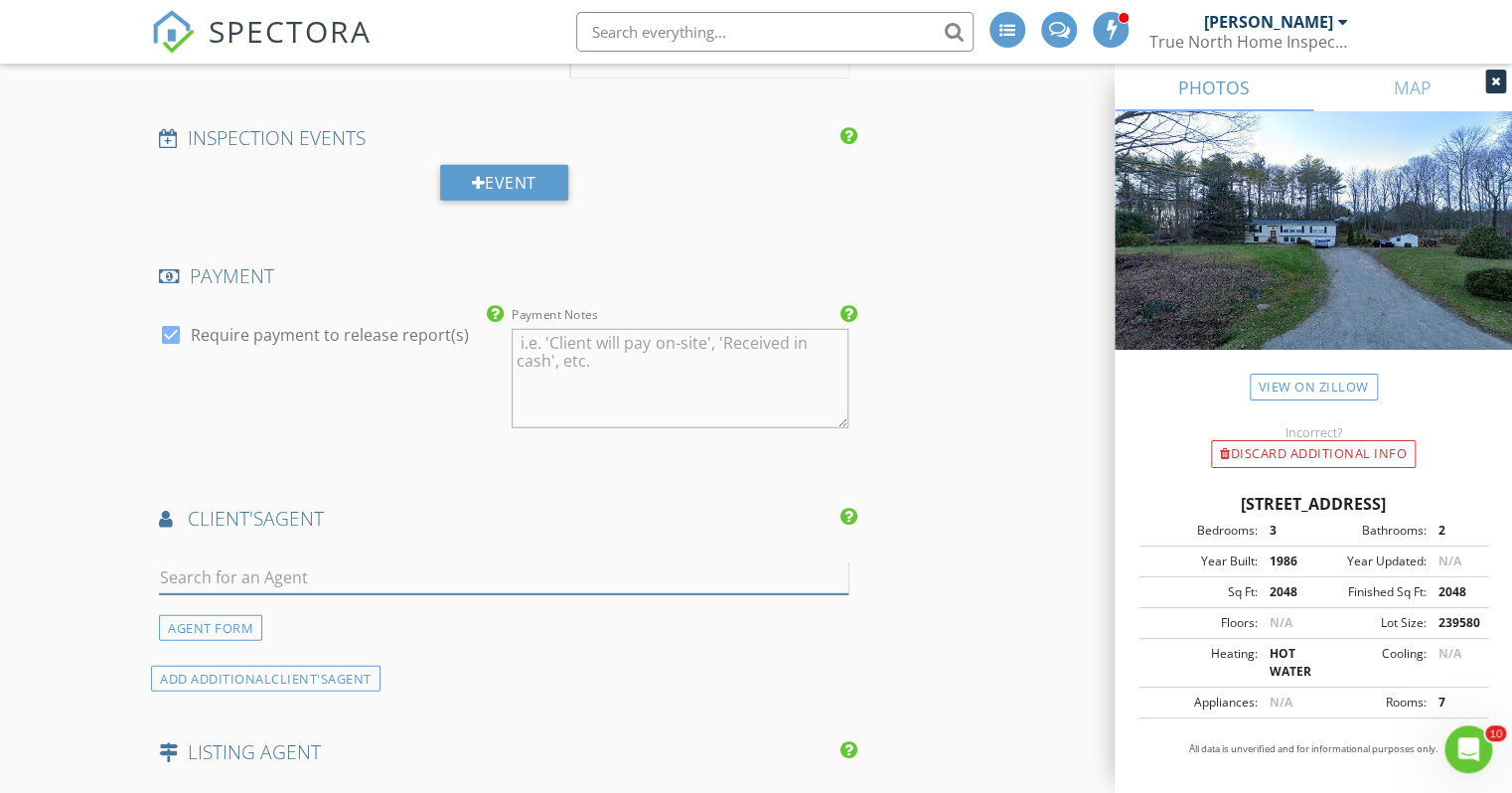 click at bounding box center (504, 577) 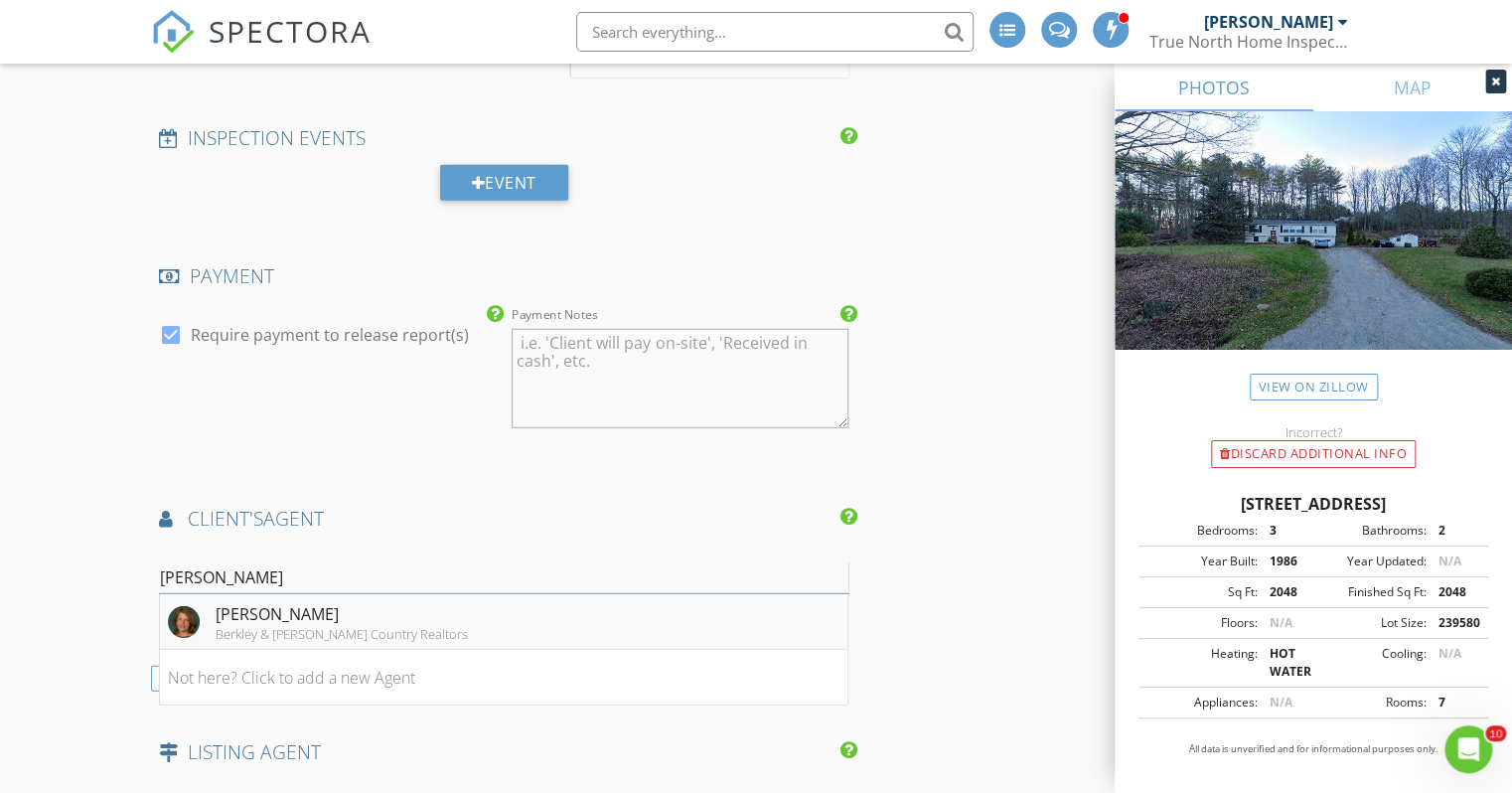 type on "Karen" 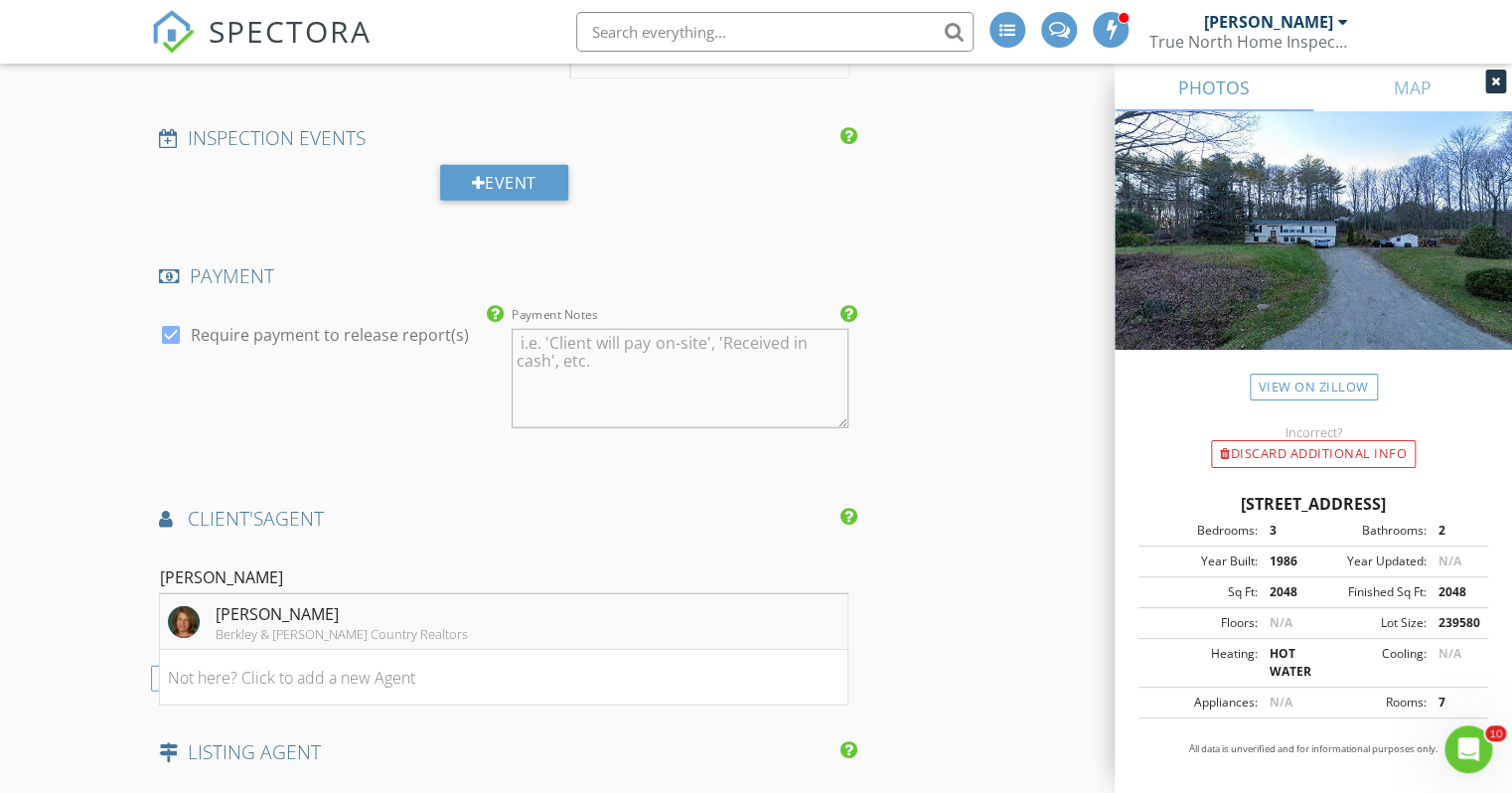 click on "Karen Hoppe" at bounding box center (342, 614) 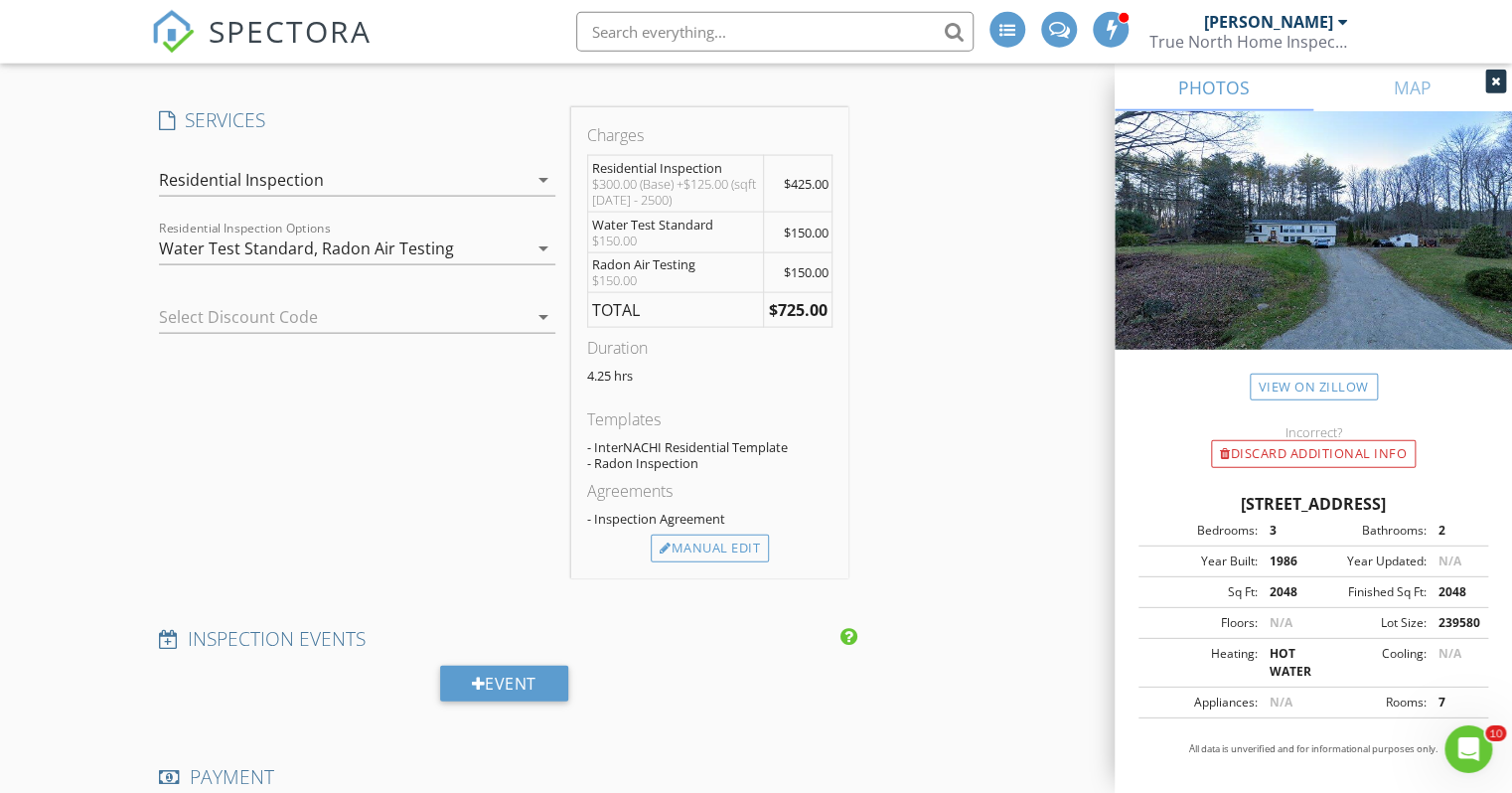 scroll, scrollTop: 1993, scrollLeft: 0, axis: vertical 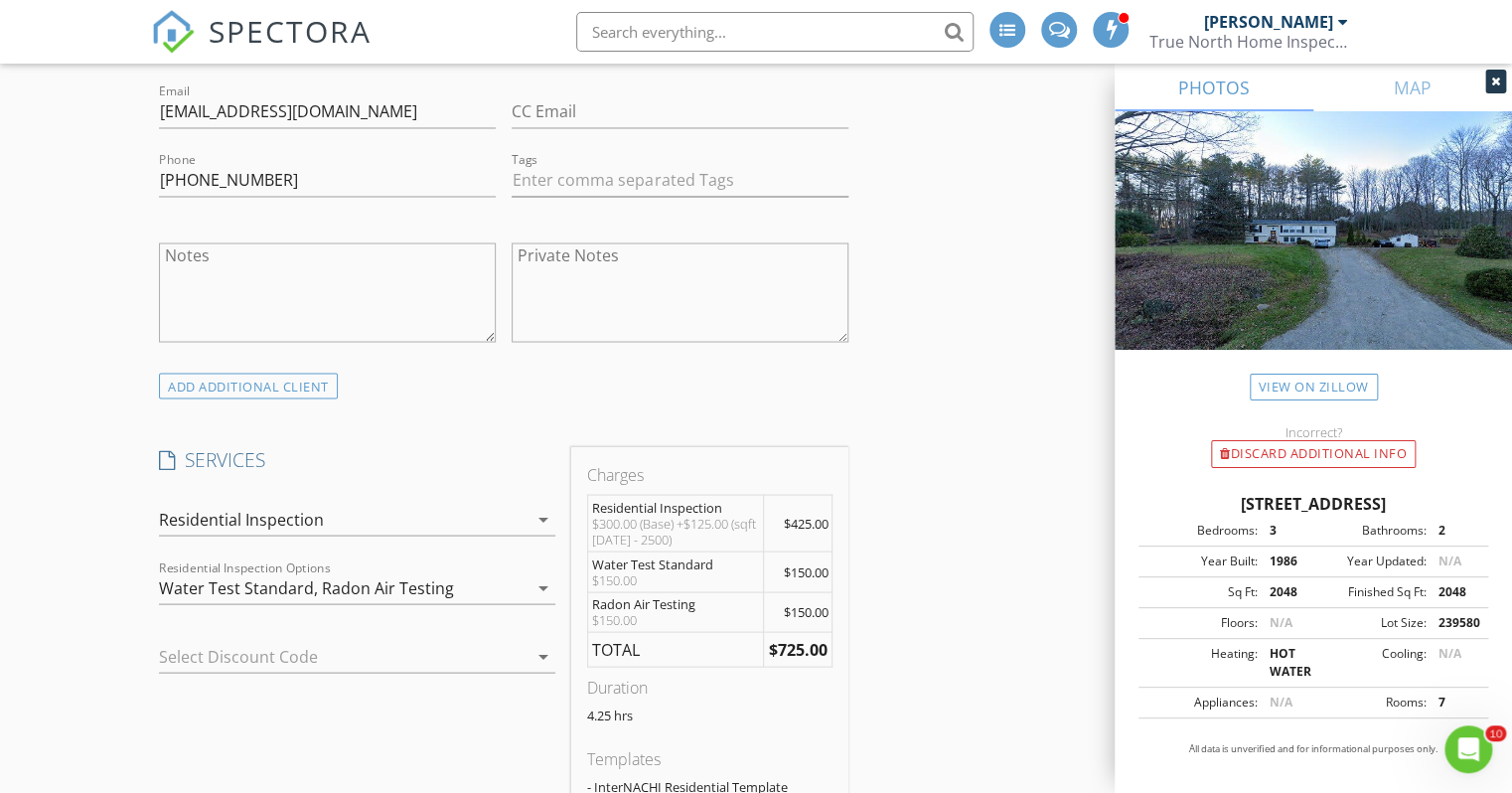 click on "arrow_drop_down" at bounding box center [543, 587] 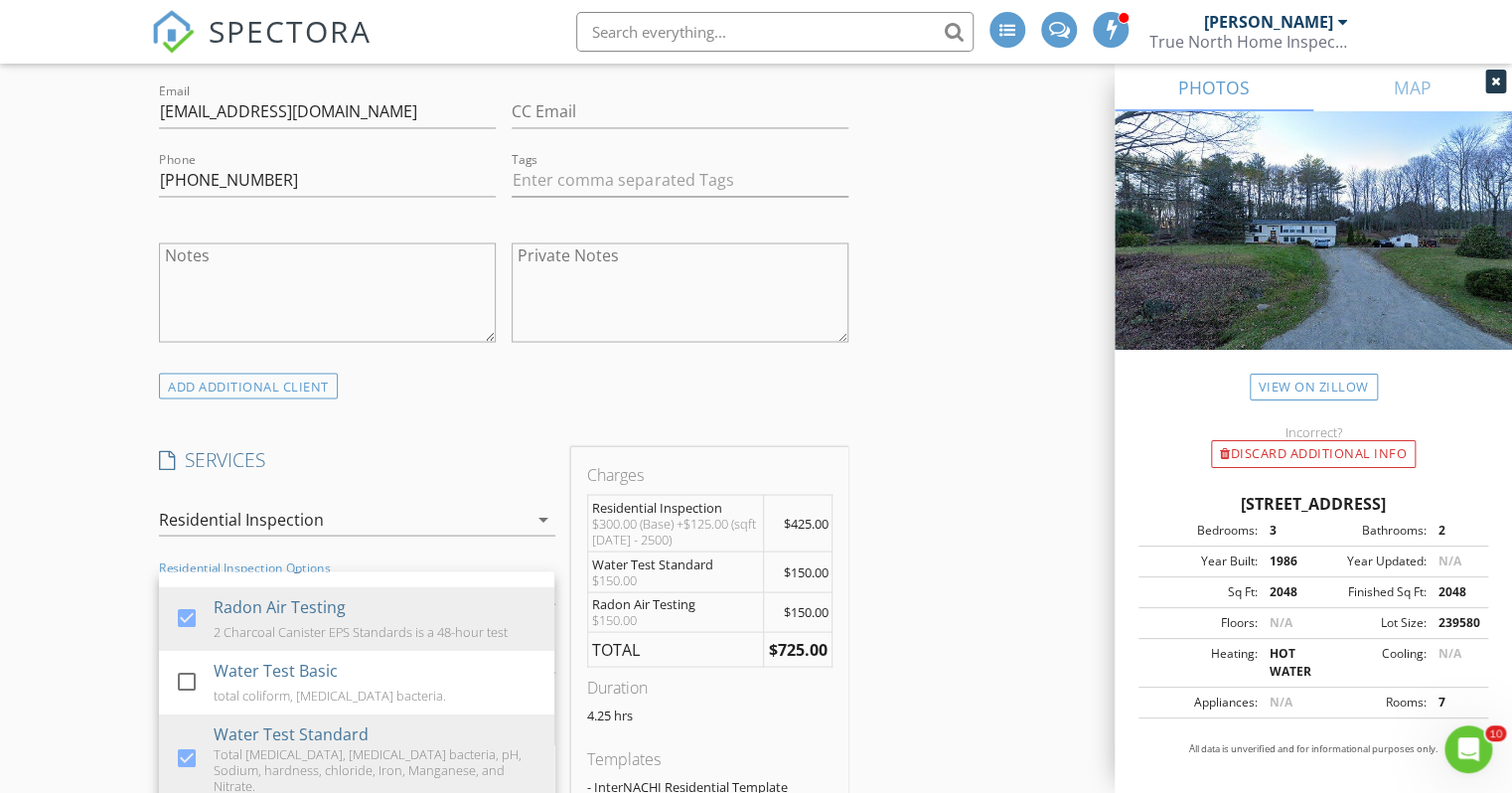 scroll, scrollTop: 129, scrollLeft: 0, axis: vertical 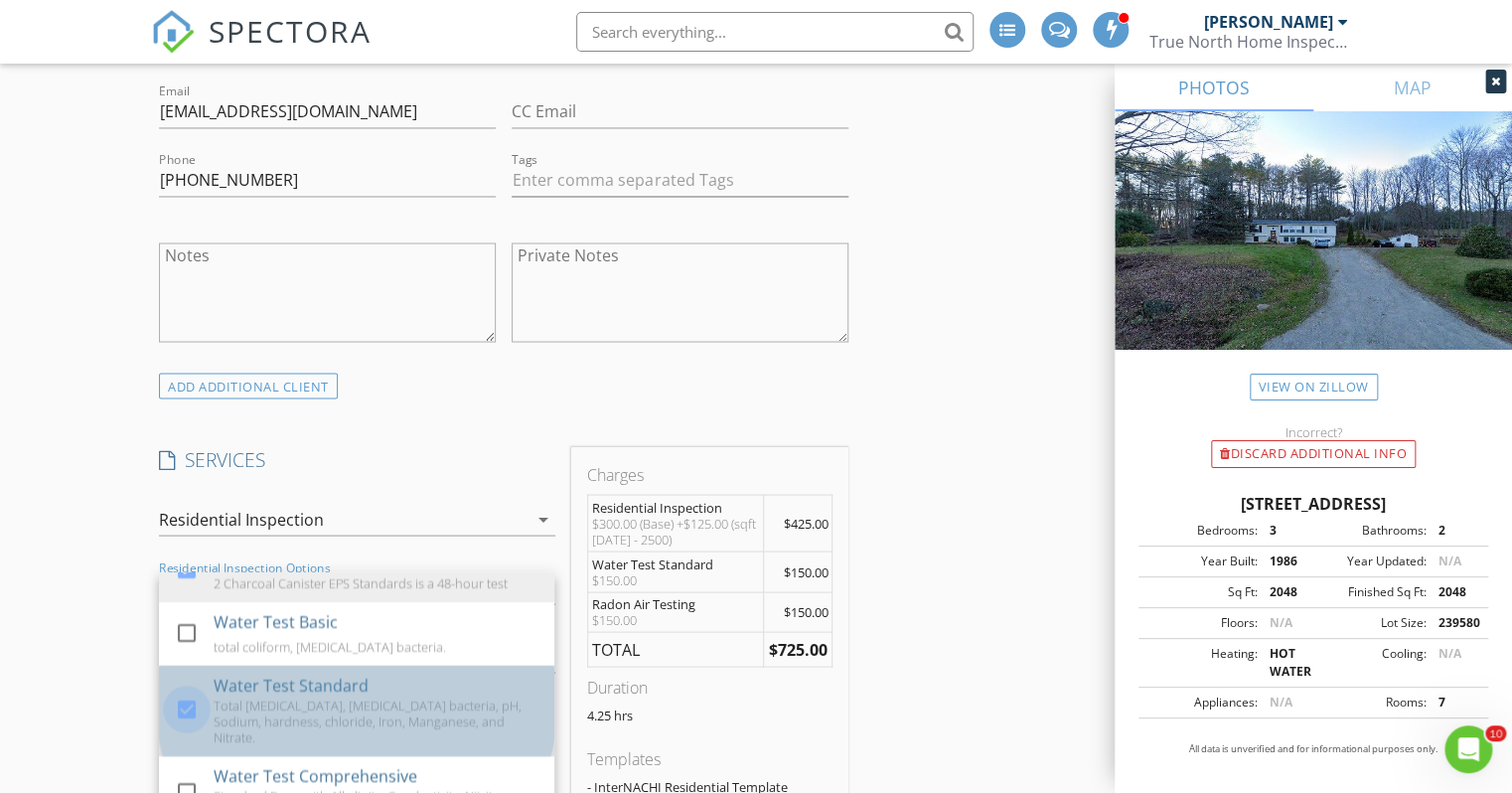 click at bounding box center (187, 709) 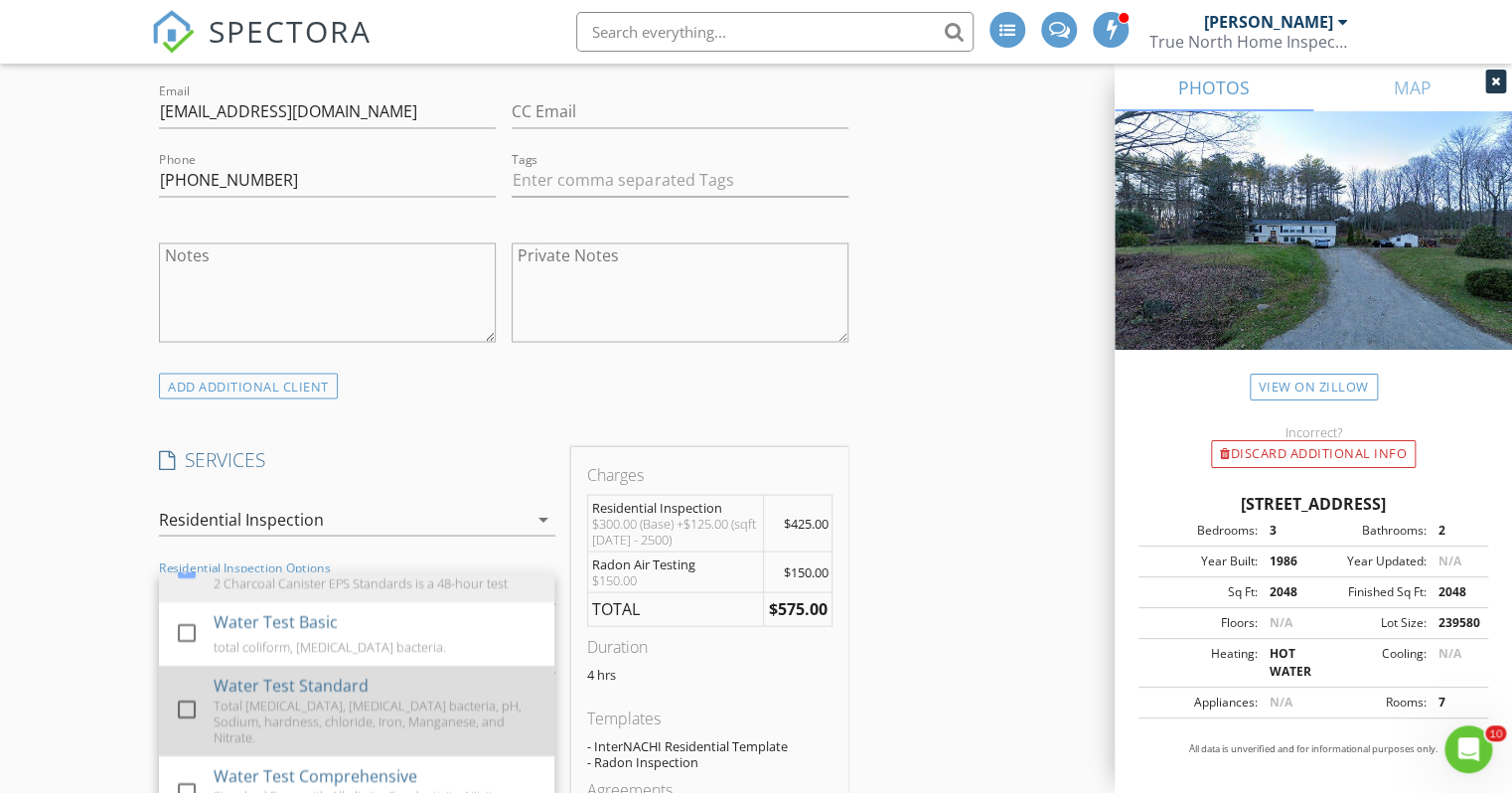 scroll, scrollTop: 233, scrollLeft: 0, axis: vertical 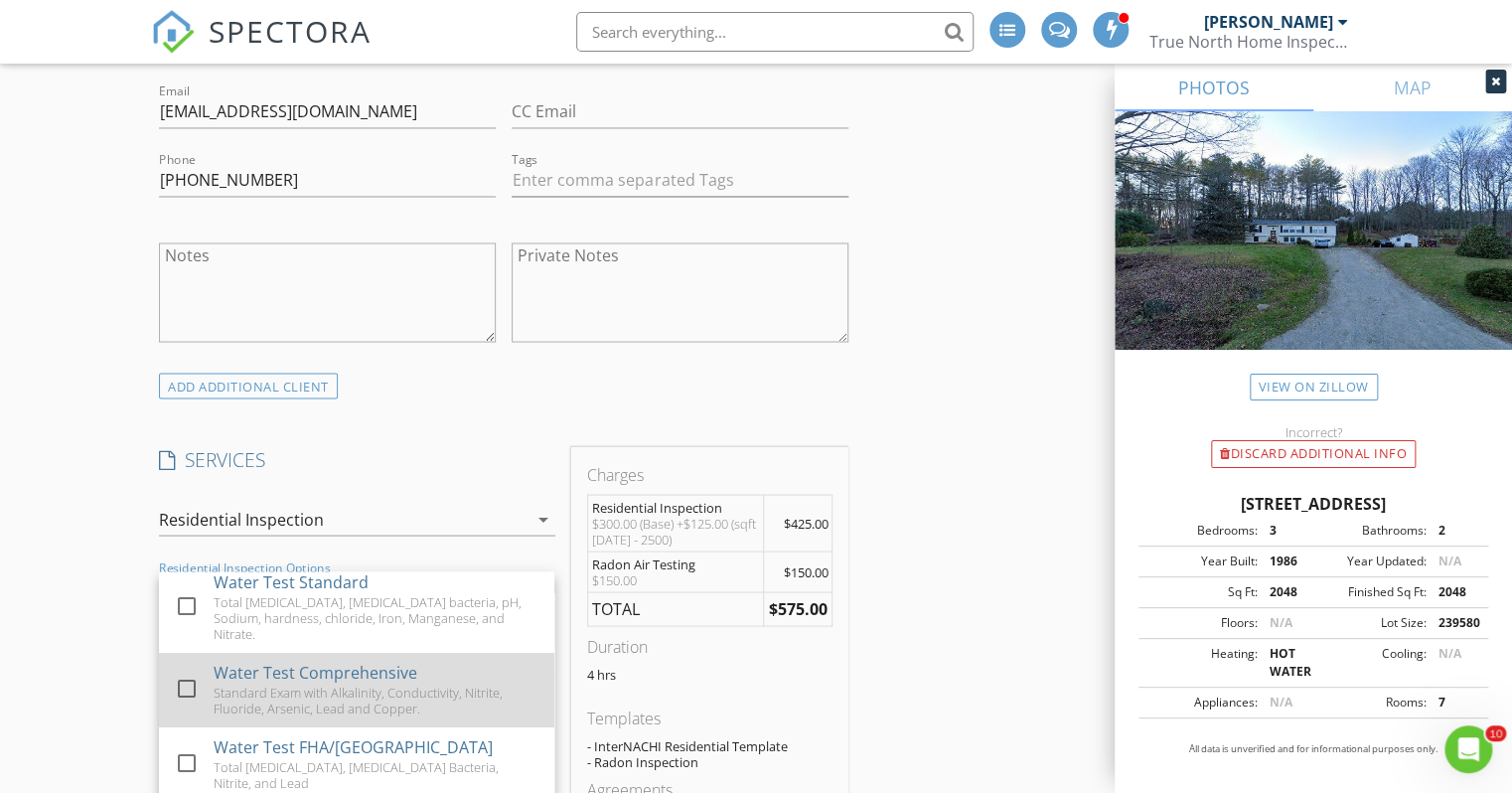 click at bounding box center (187, 688) 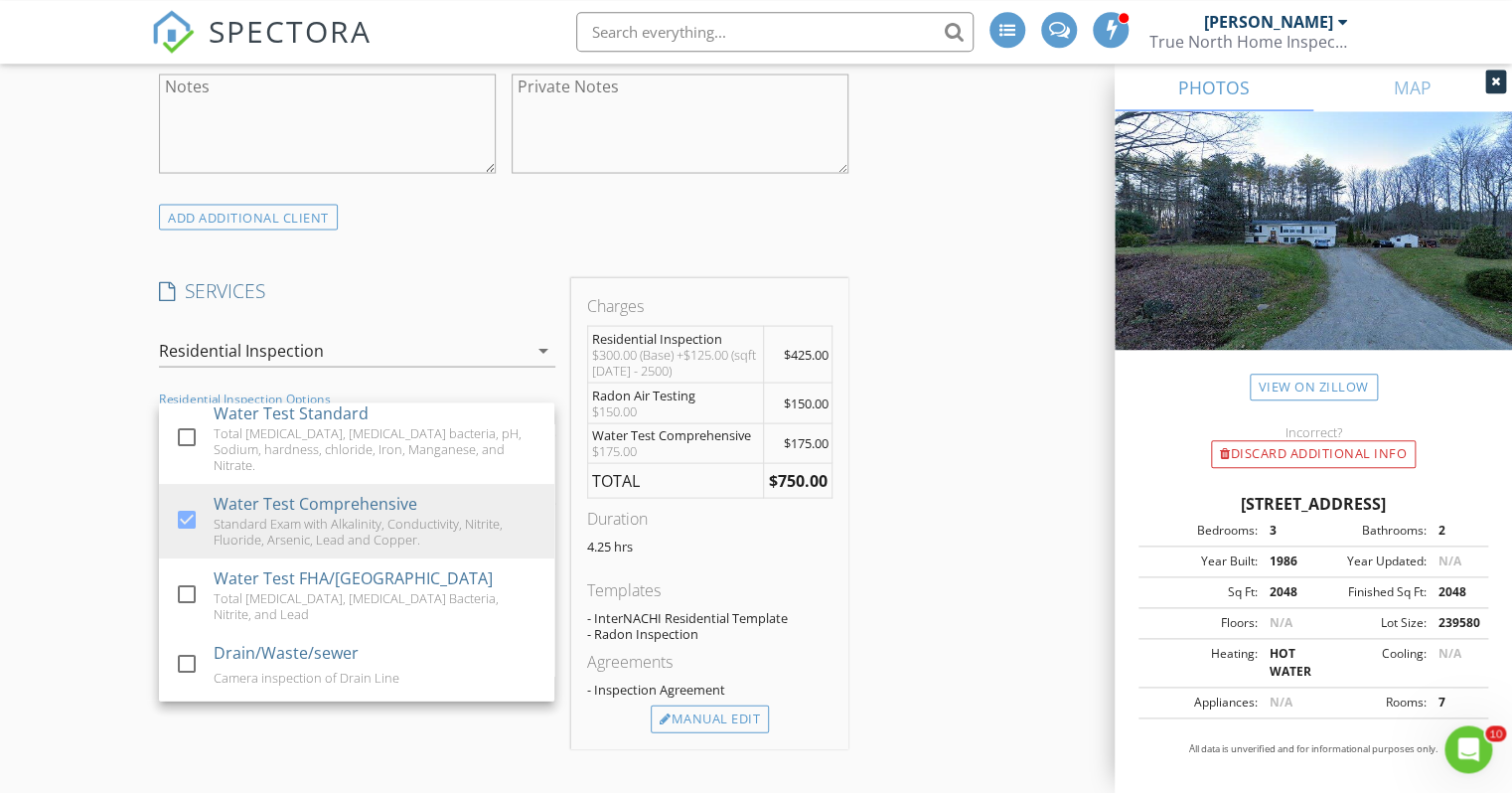 scroll, scrollTop: 1888, scrollLeft: 0, axis: vertical 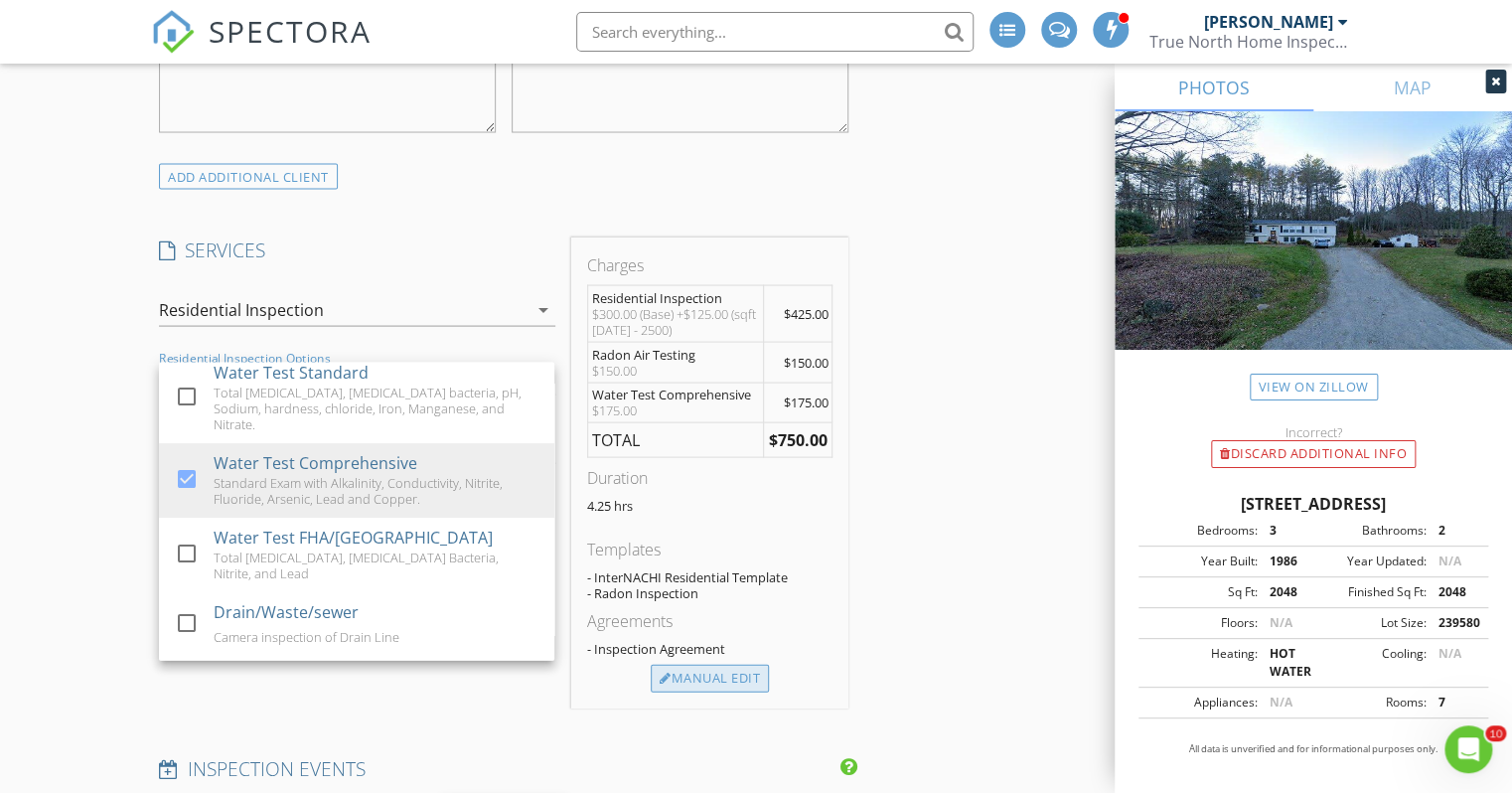 click on "Manual Edit" at bounding box center (709, 678) 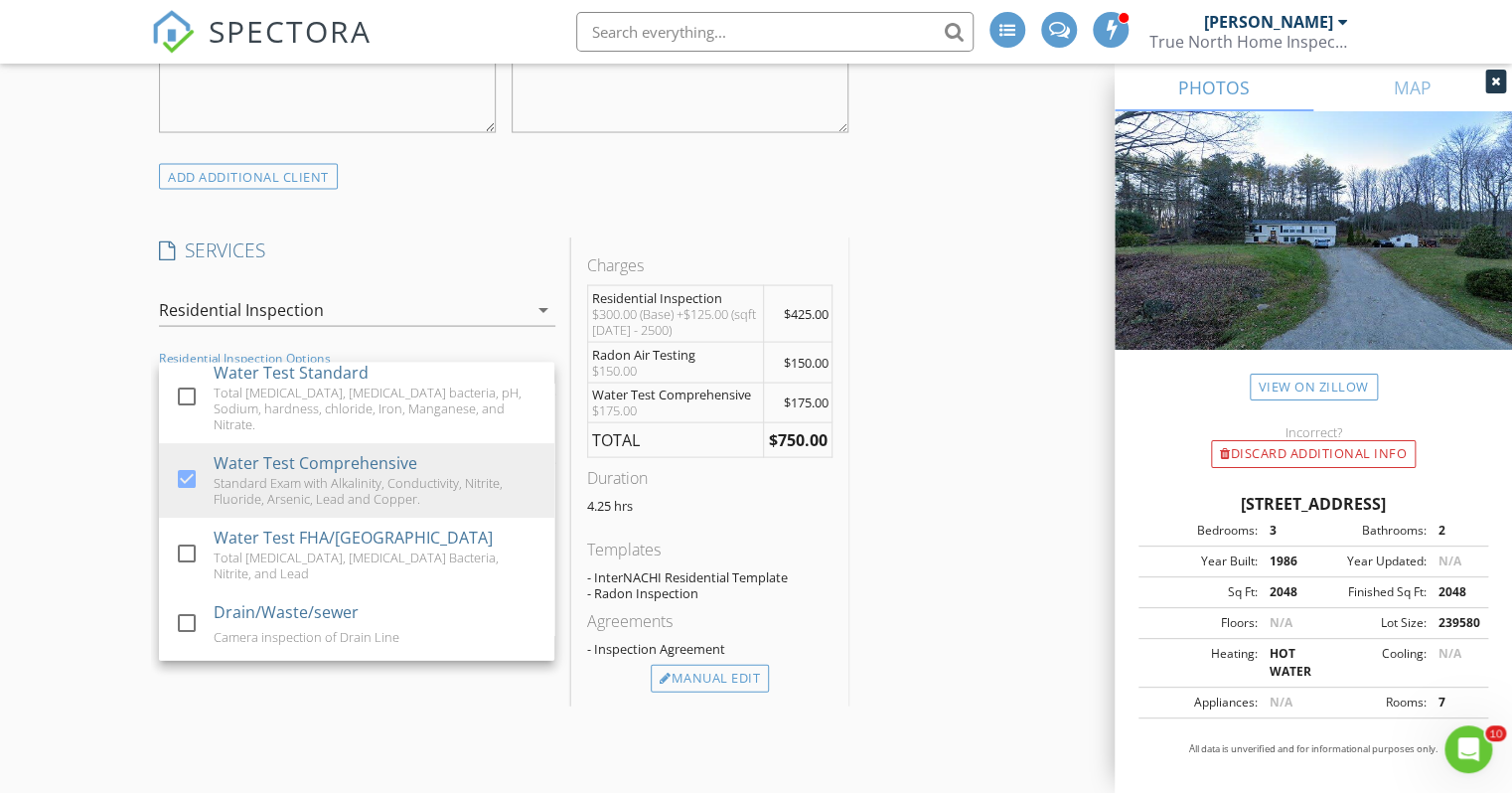 scroll, scrollTop: 233, scrollLeft: 0, axis: vertical 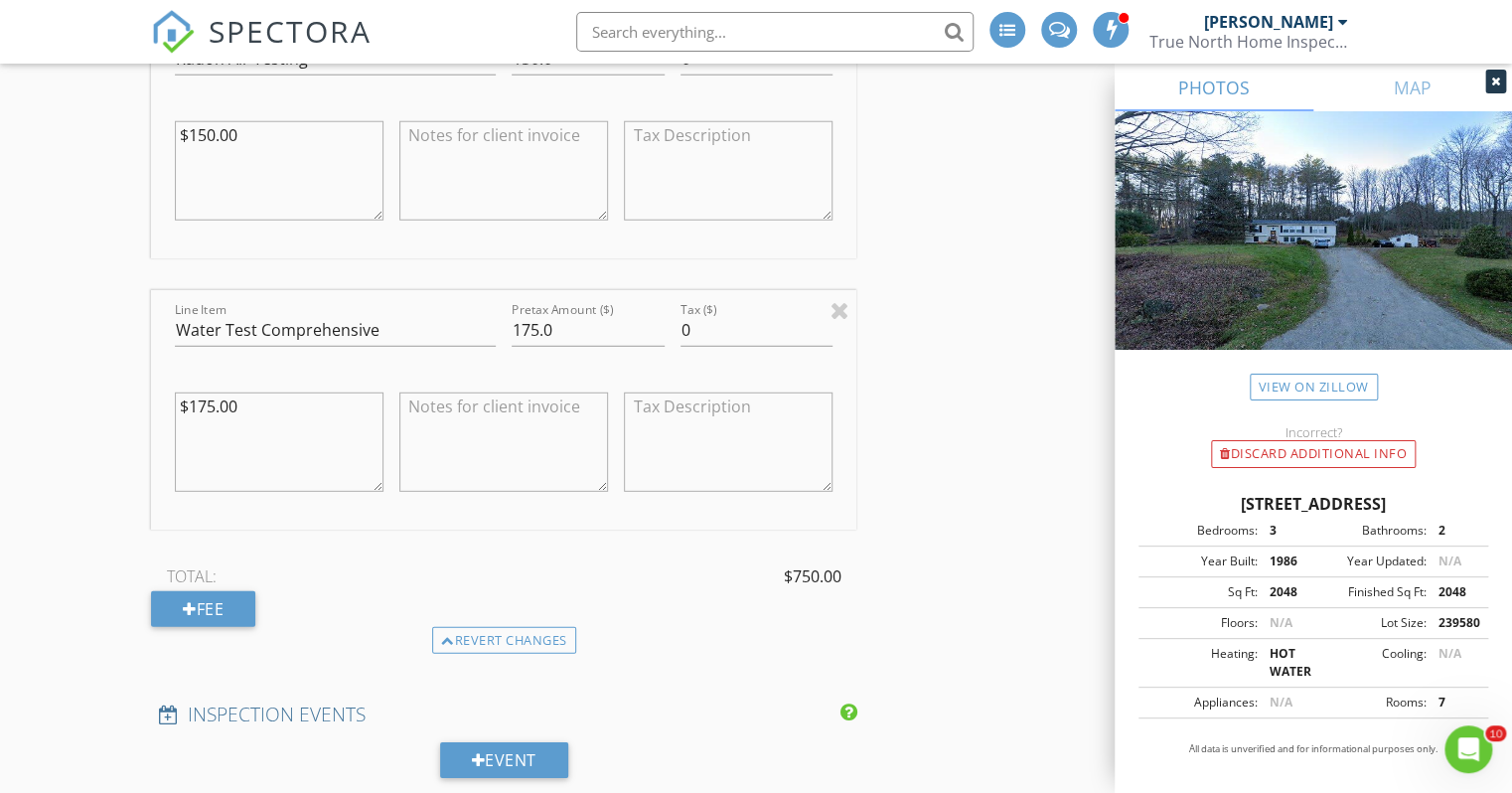 click at bounding box center [504, 442] 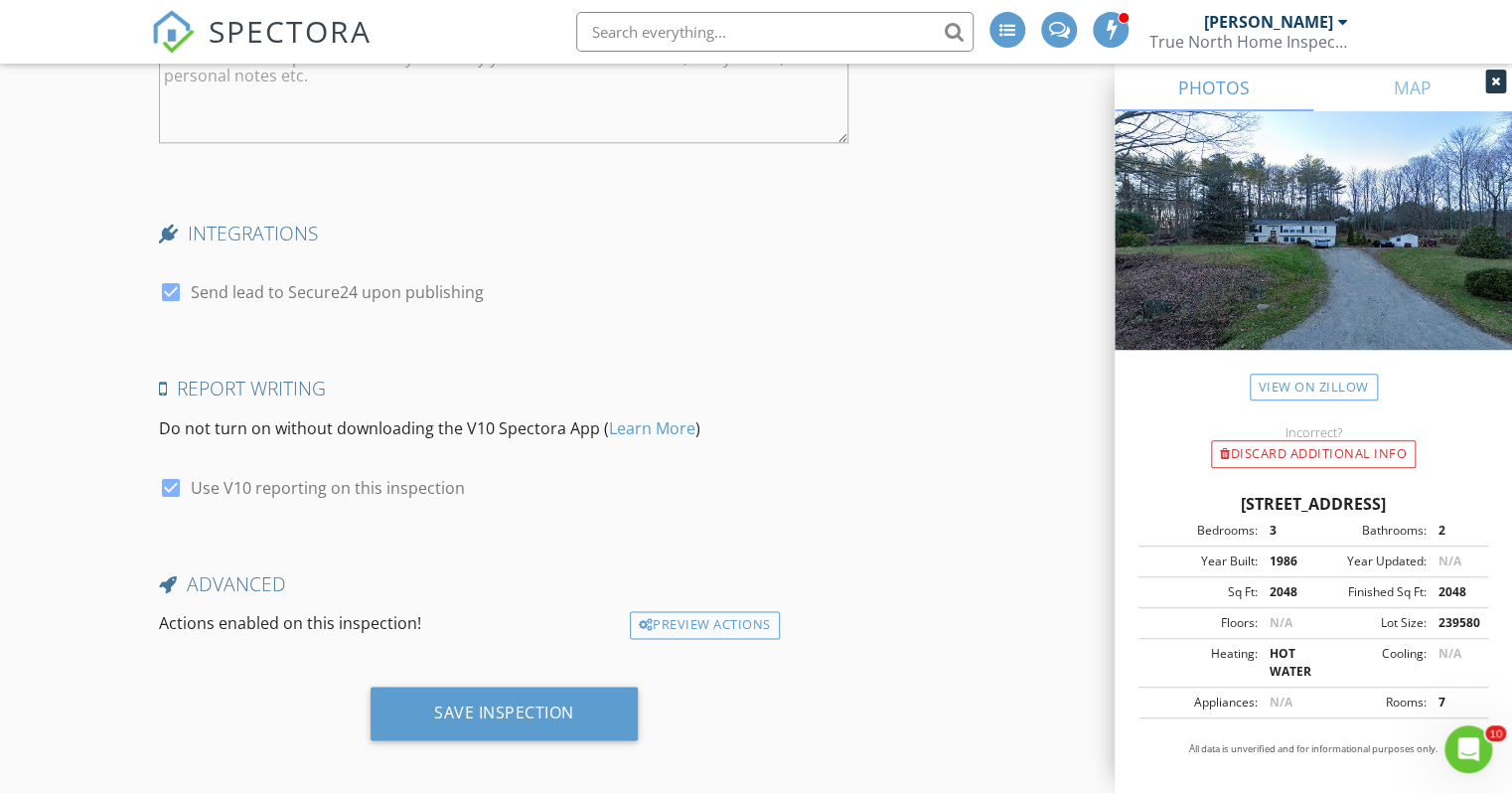 scroll, scrollTop: 4799, scrollLeft: 0, axis: vertical 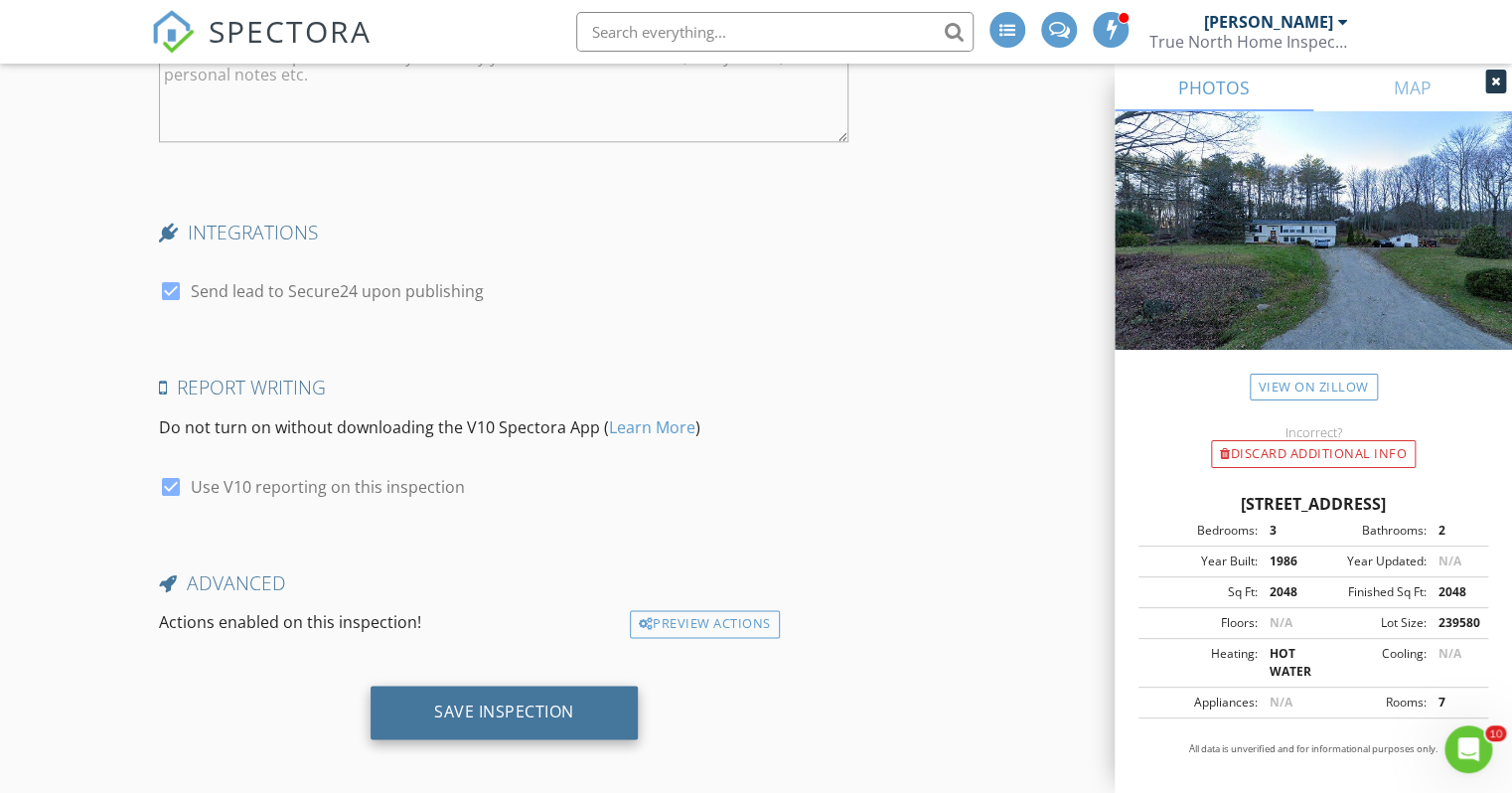 type on "With Radon" 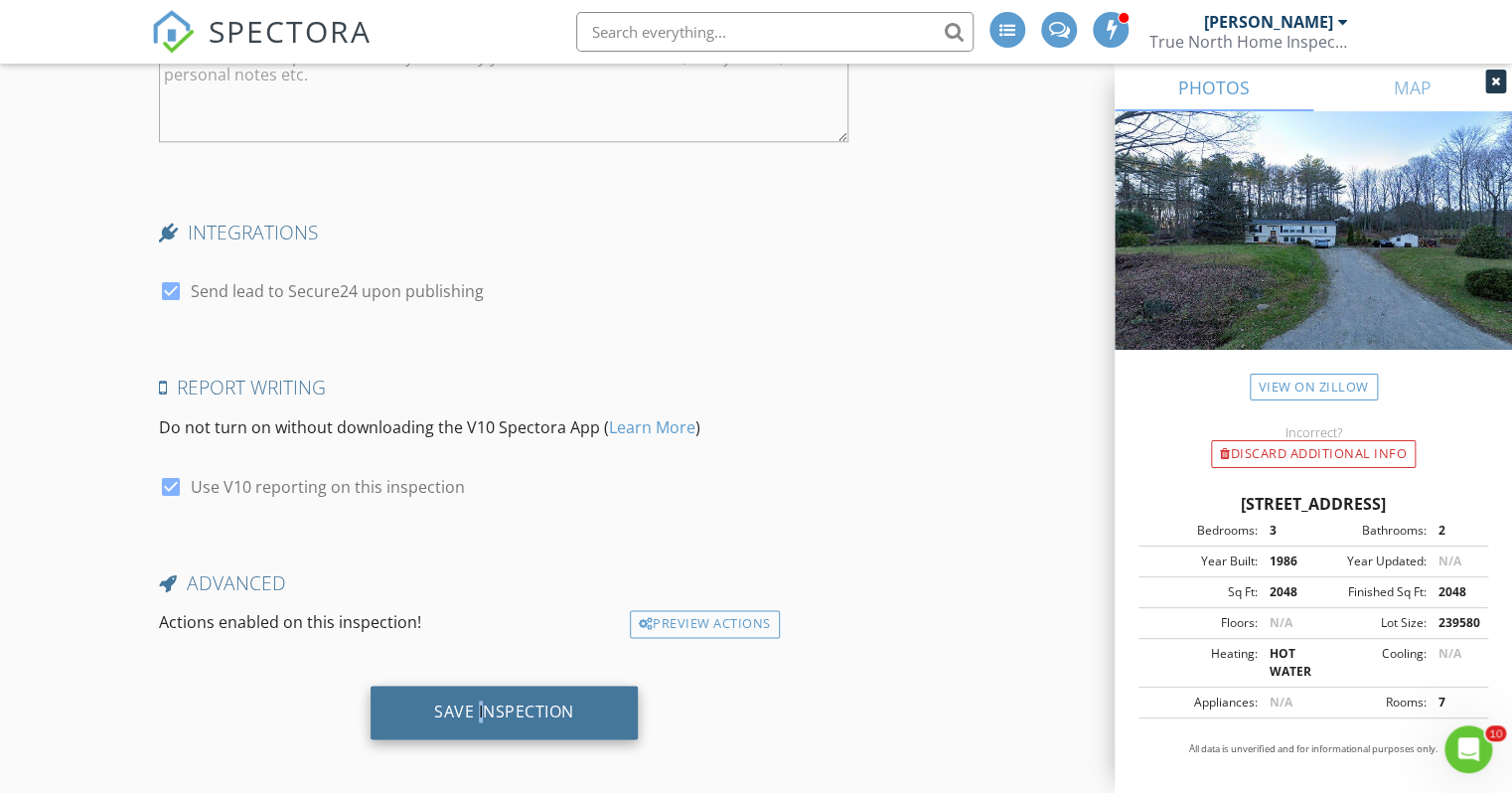 click on "Save Inspection" at bounding box center [504, 713] 